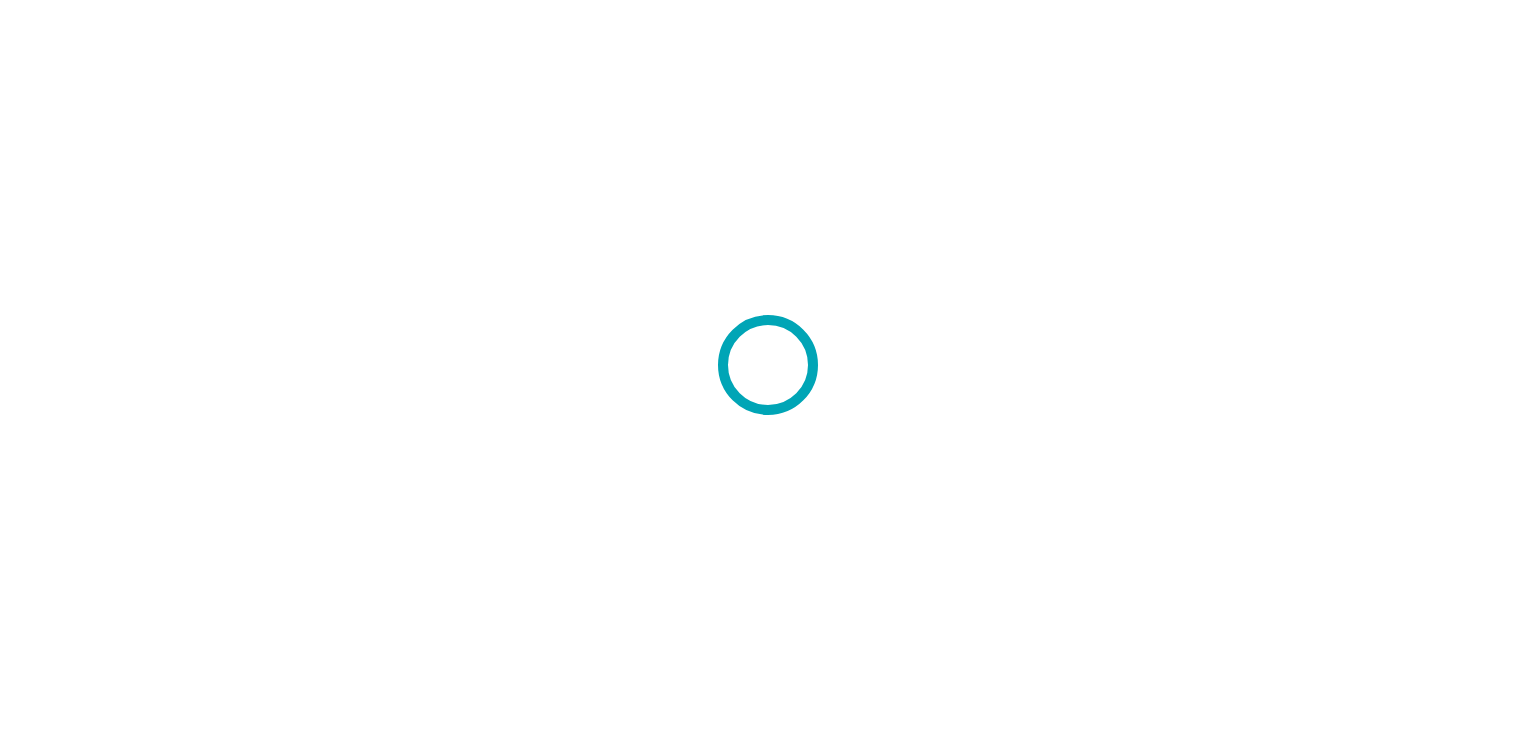 scroll, scrollTop: 0, scrollLeft: 0, axis: both 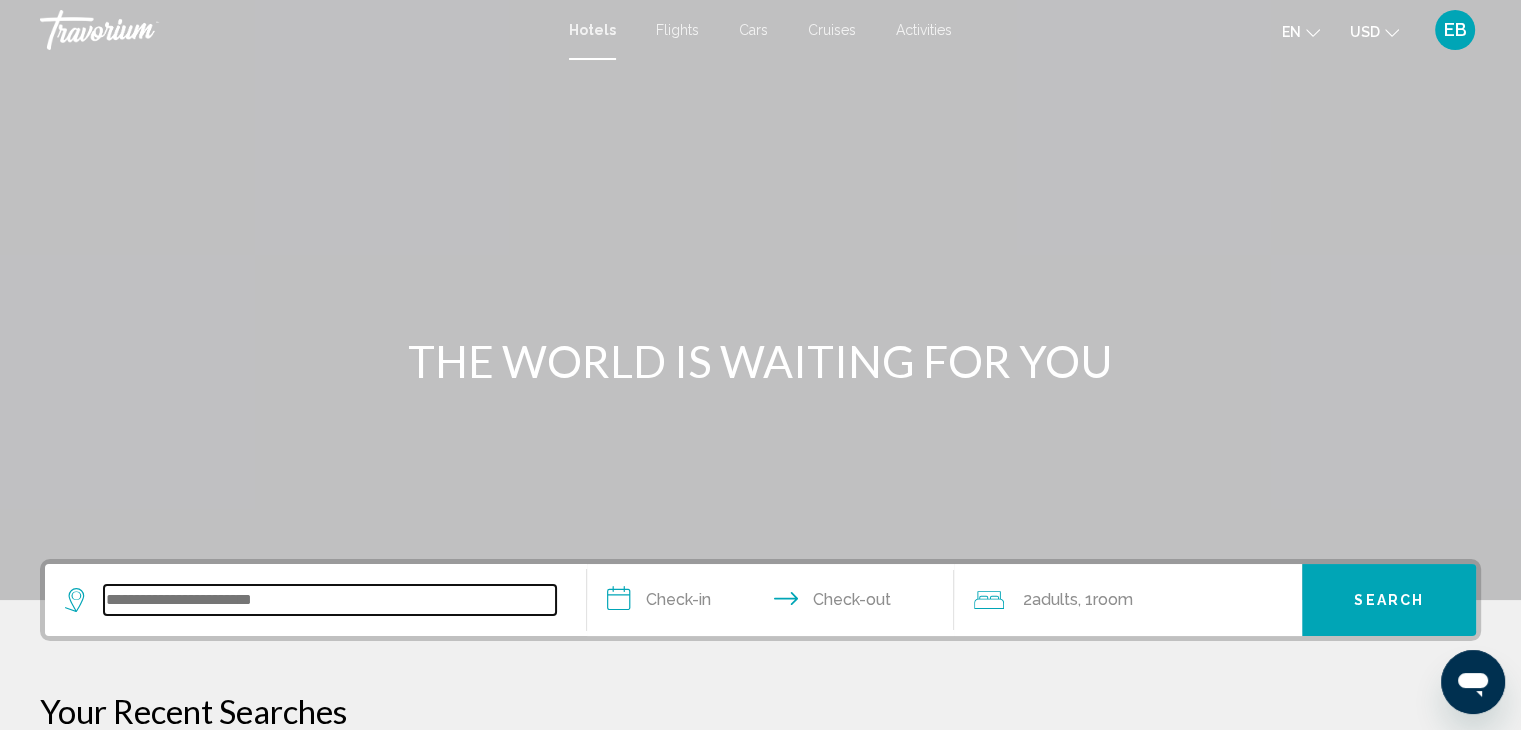 click at bounding box center [330, 600] 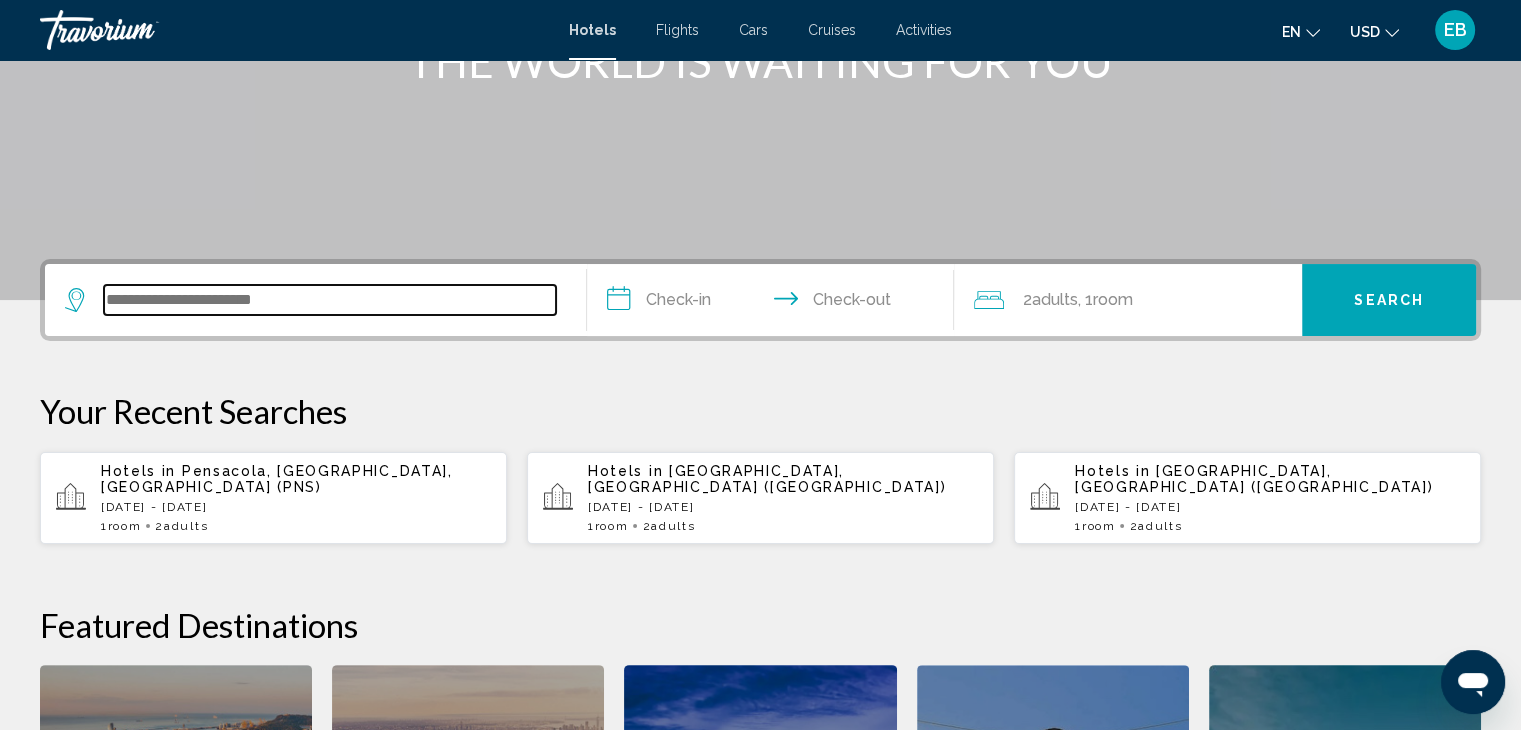 scroll, scrollTop: 493, scrollLeft: 0, axis: vertical 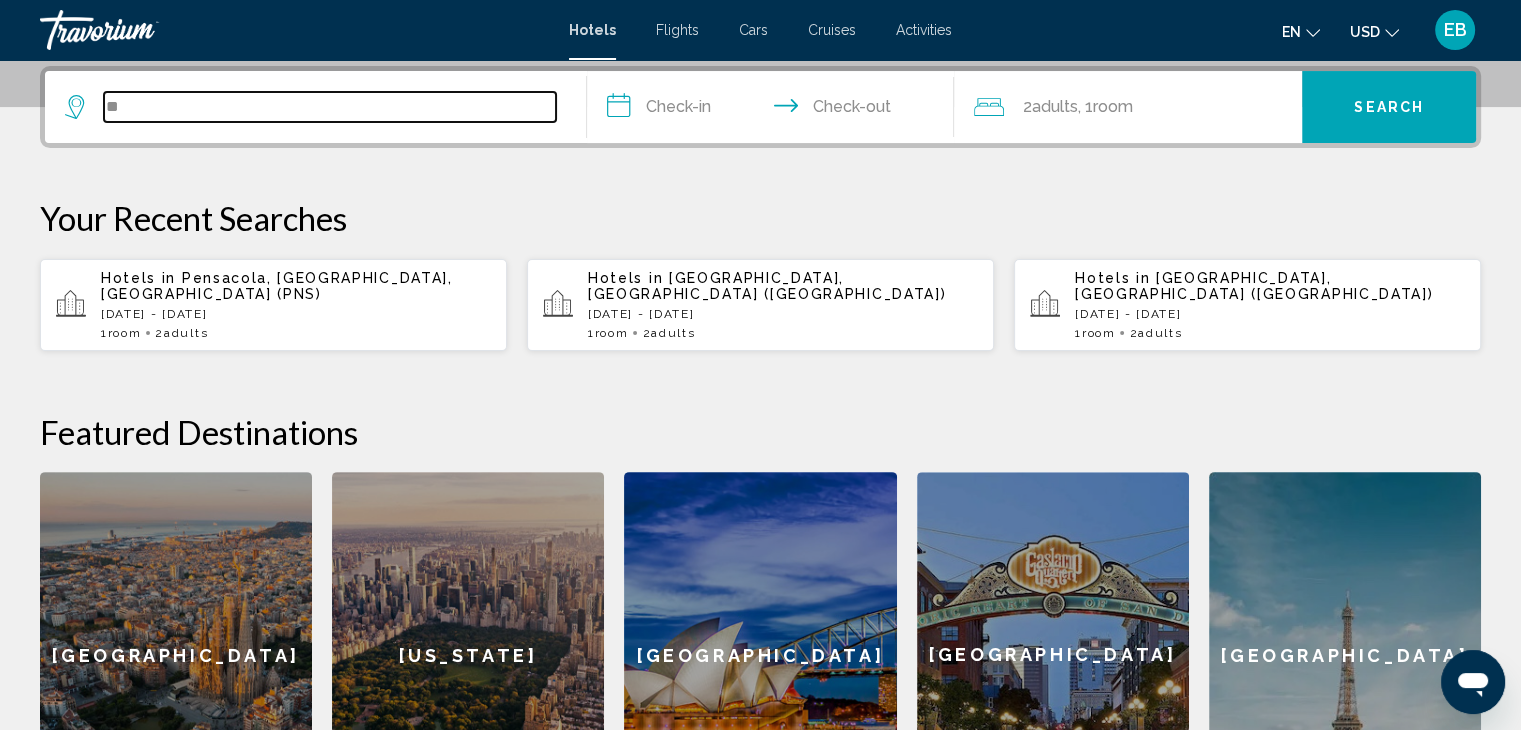 type on "*" 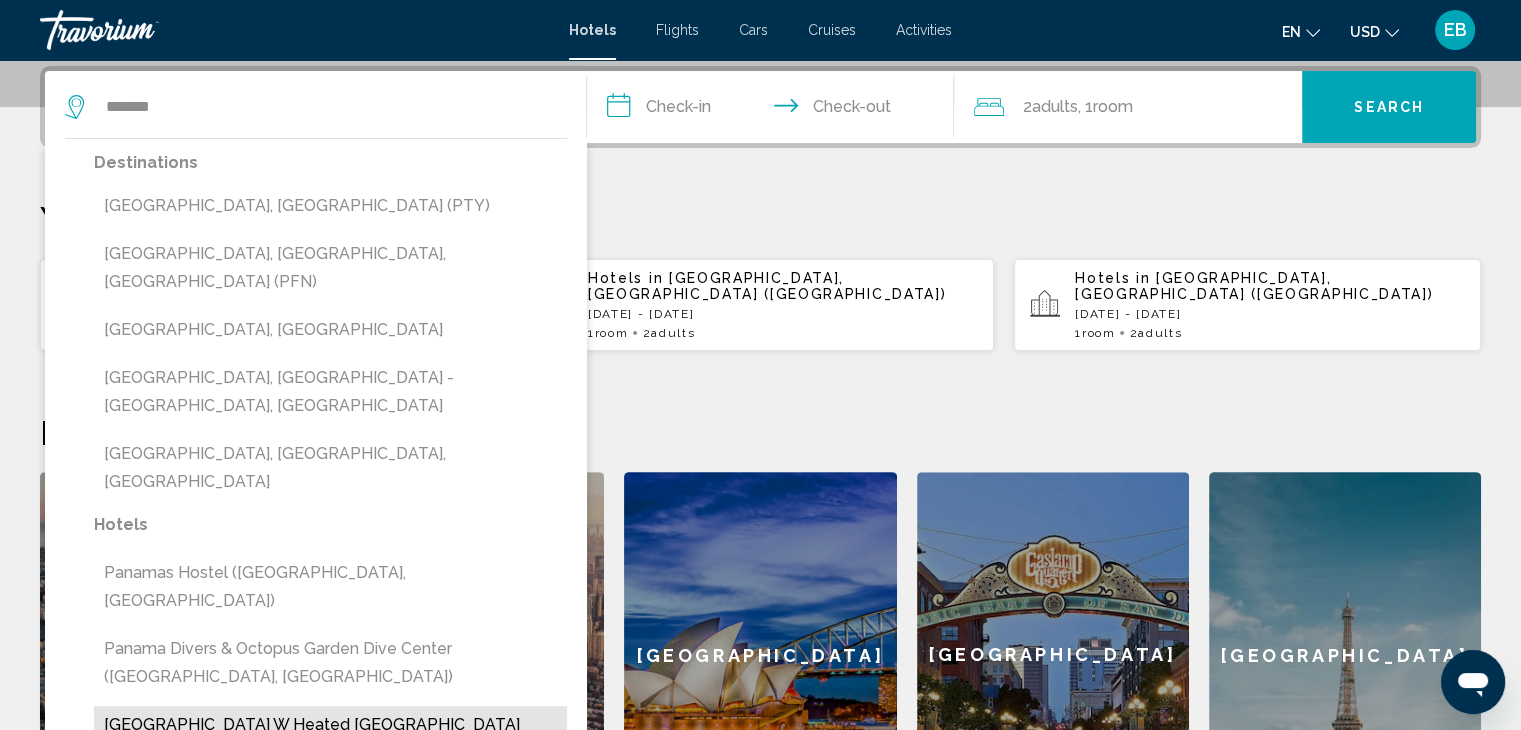 click on "[GEOGRAPHIC_DATA] w Heated [GEOGRAPHIC_DATA] ([GEOGRAPHIC_DATA], [GEOGRAPHIC_DATA], [GEOGRAPHIC_DATA])" at bounding box center (330, 753) 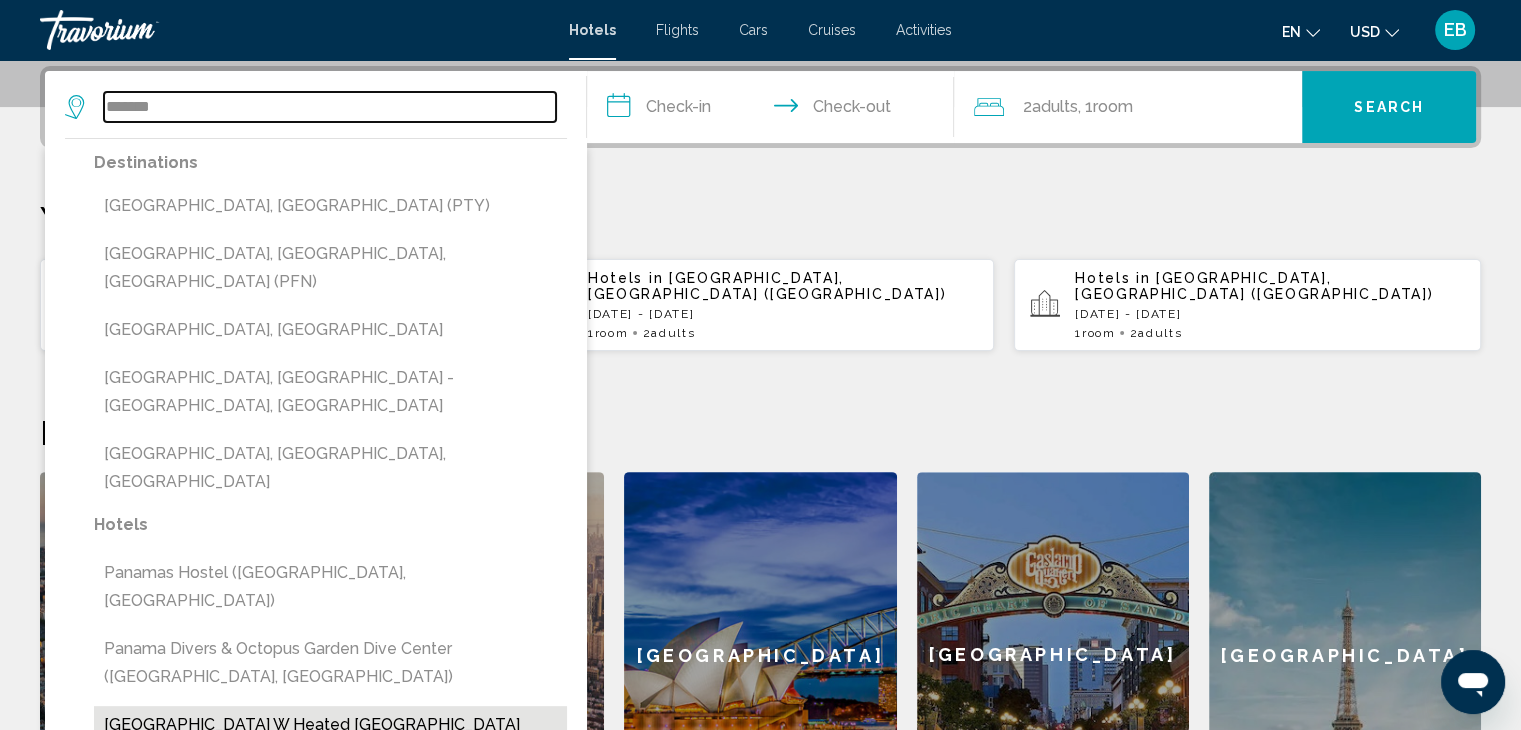 type on "**********" 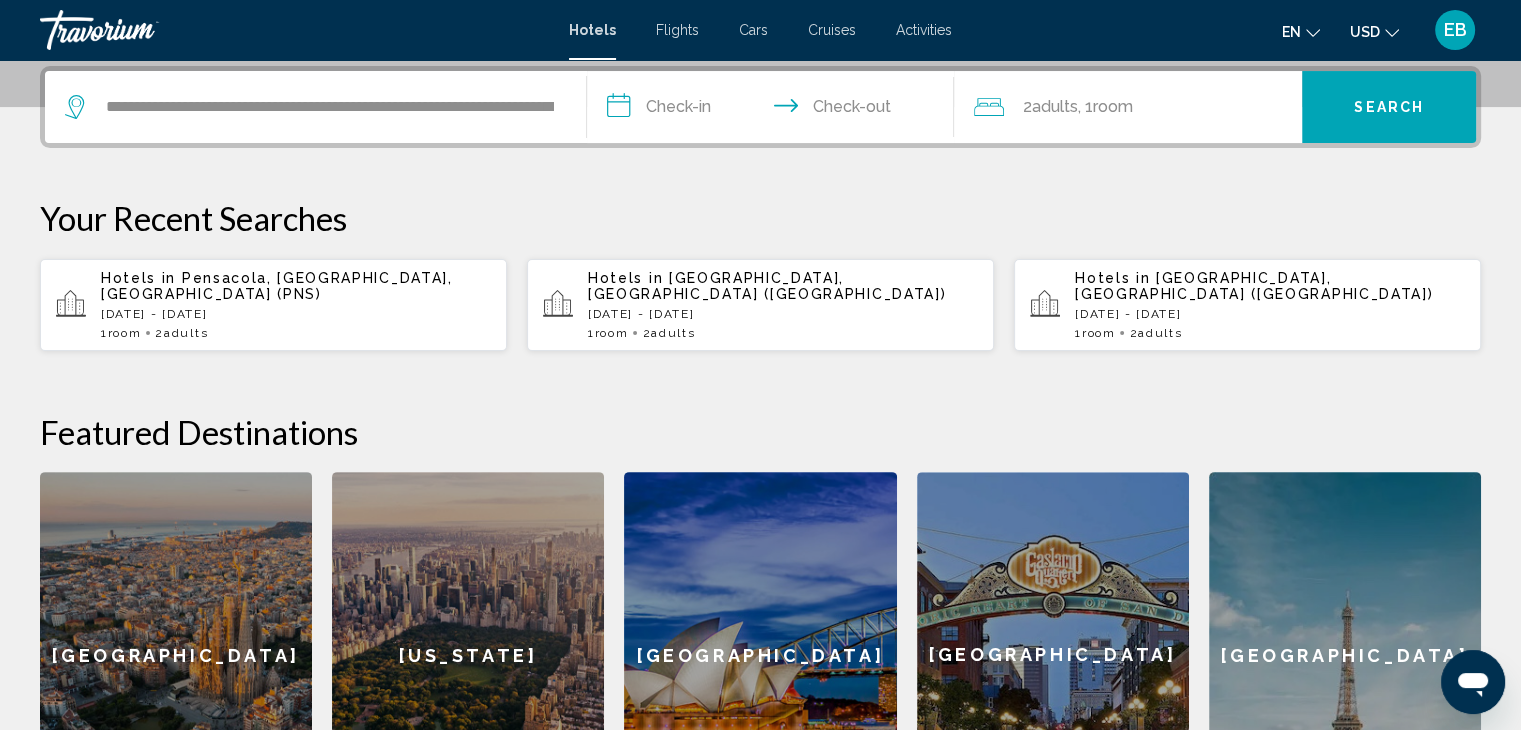 click on "**********" at bounding box center [775, 110] 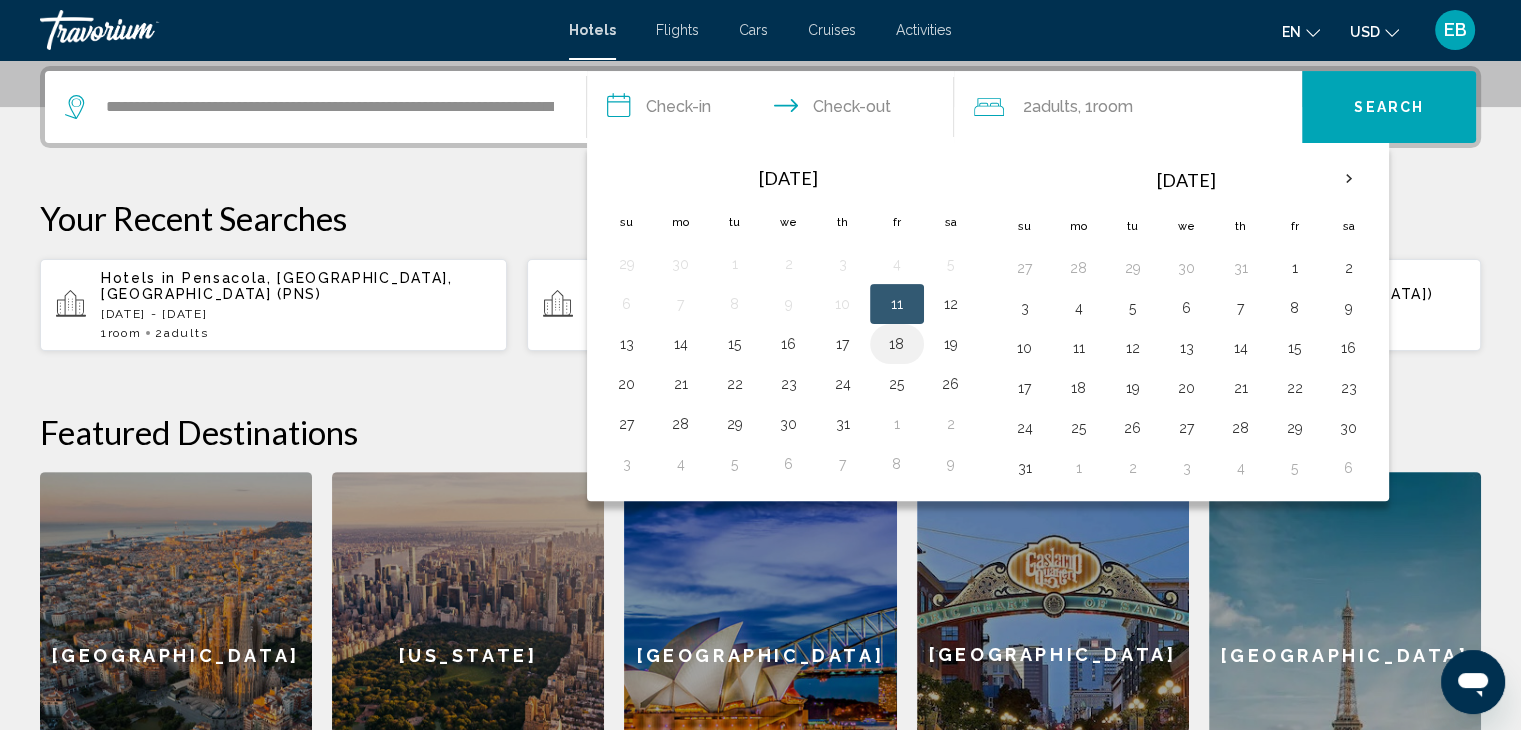 click on "18" at bounding box center (897, 344) 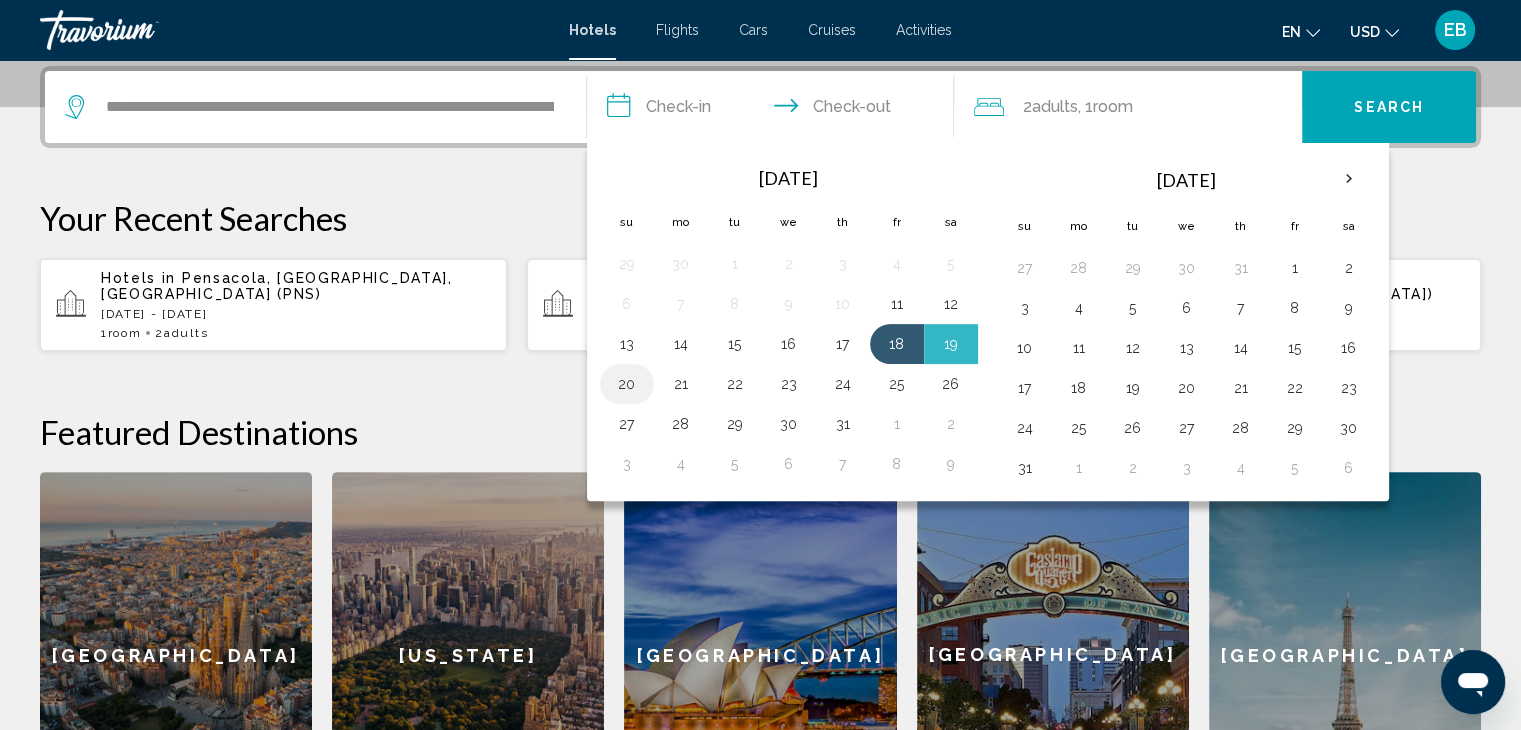 click on "20" at bounding box center (627, 384) 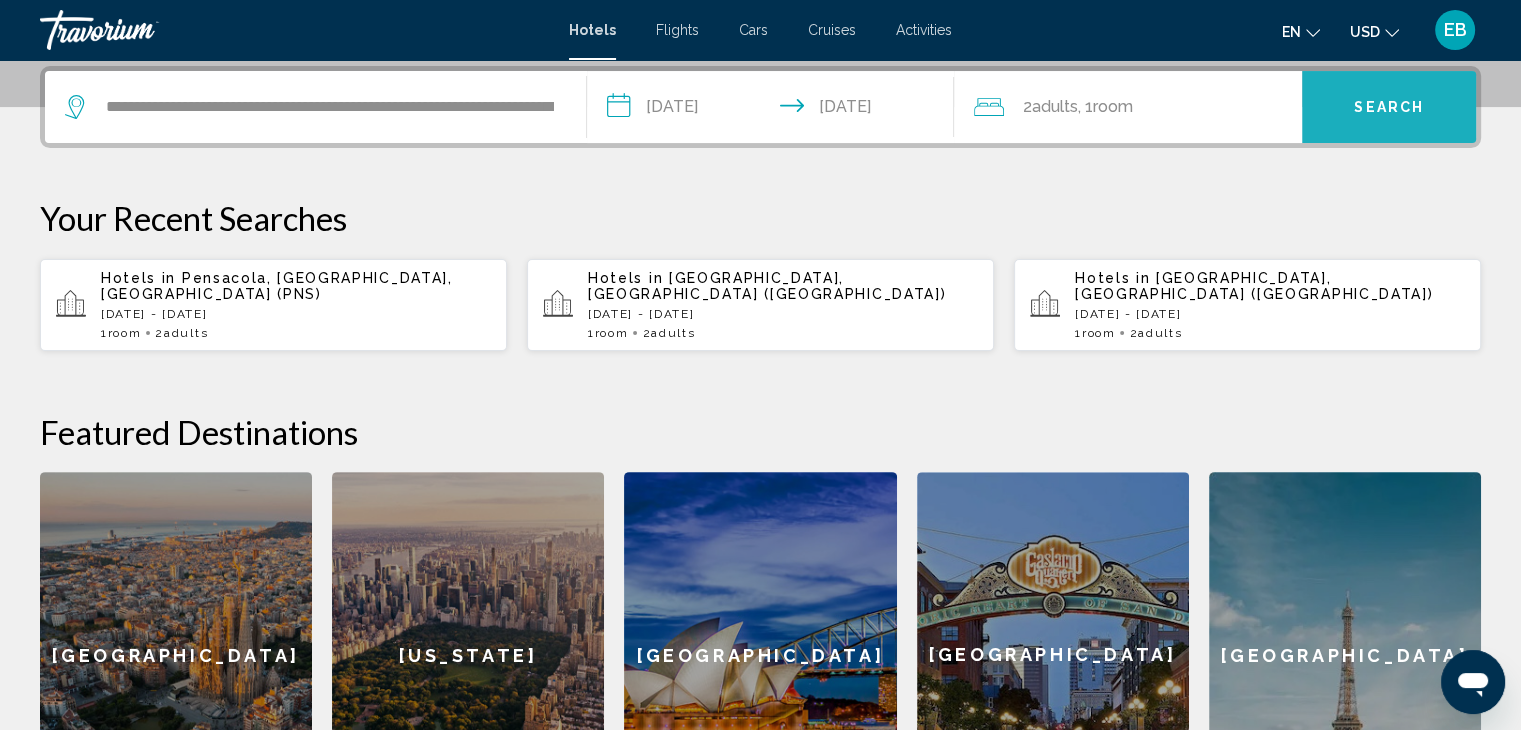click on "Search" at bounding box center (1389, 108) 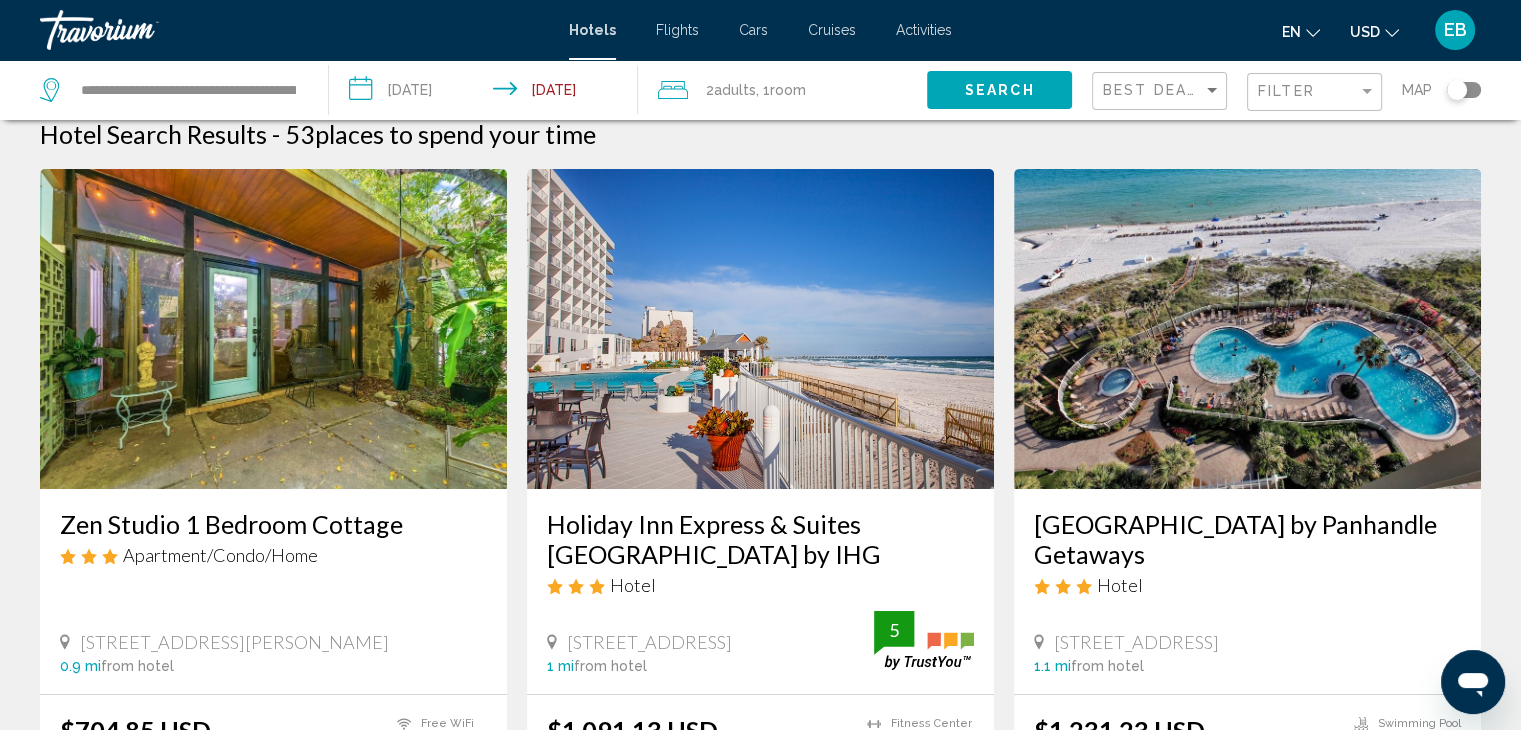 scroll, scrollTop: 0, scrollLeft: 0, axis: both 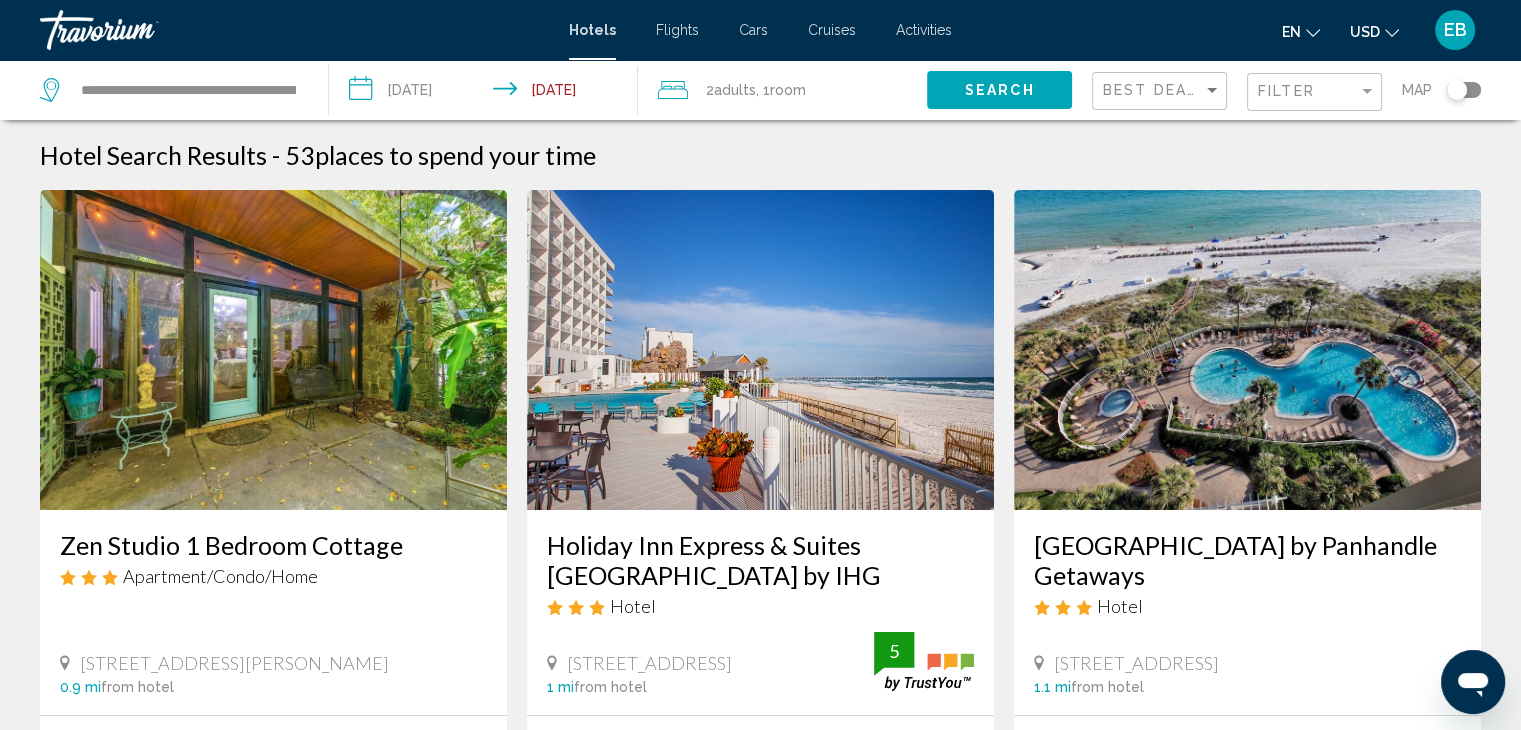 click 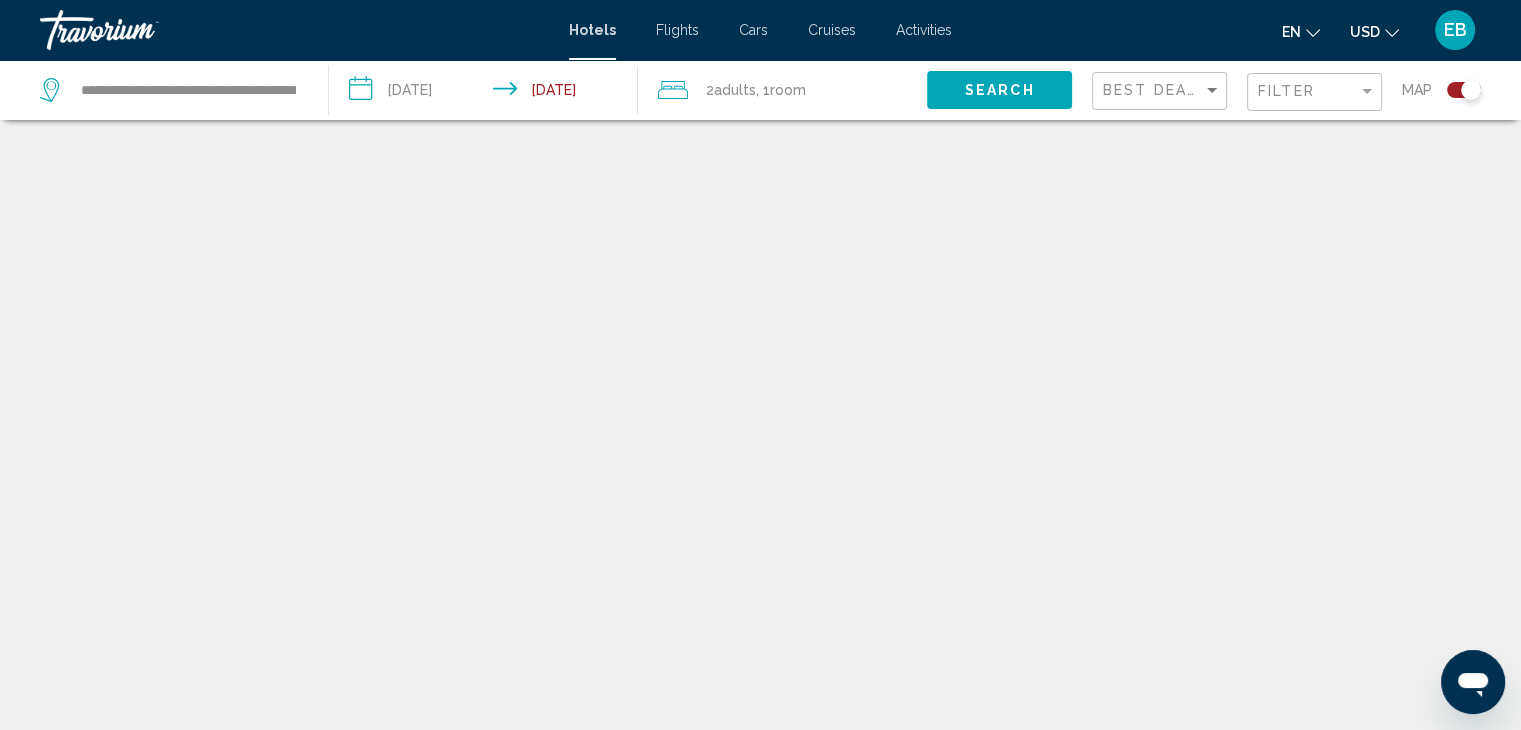 scroll, scrollTop: 120, scrollLeft: 0, axis: vertical 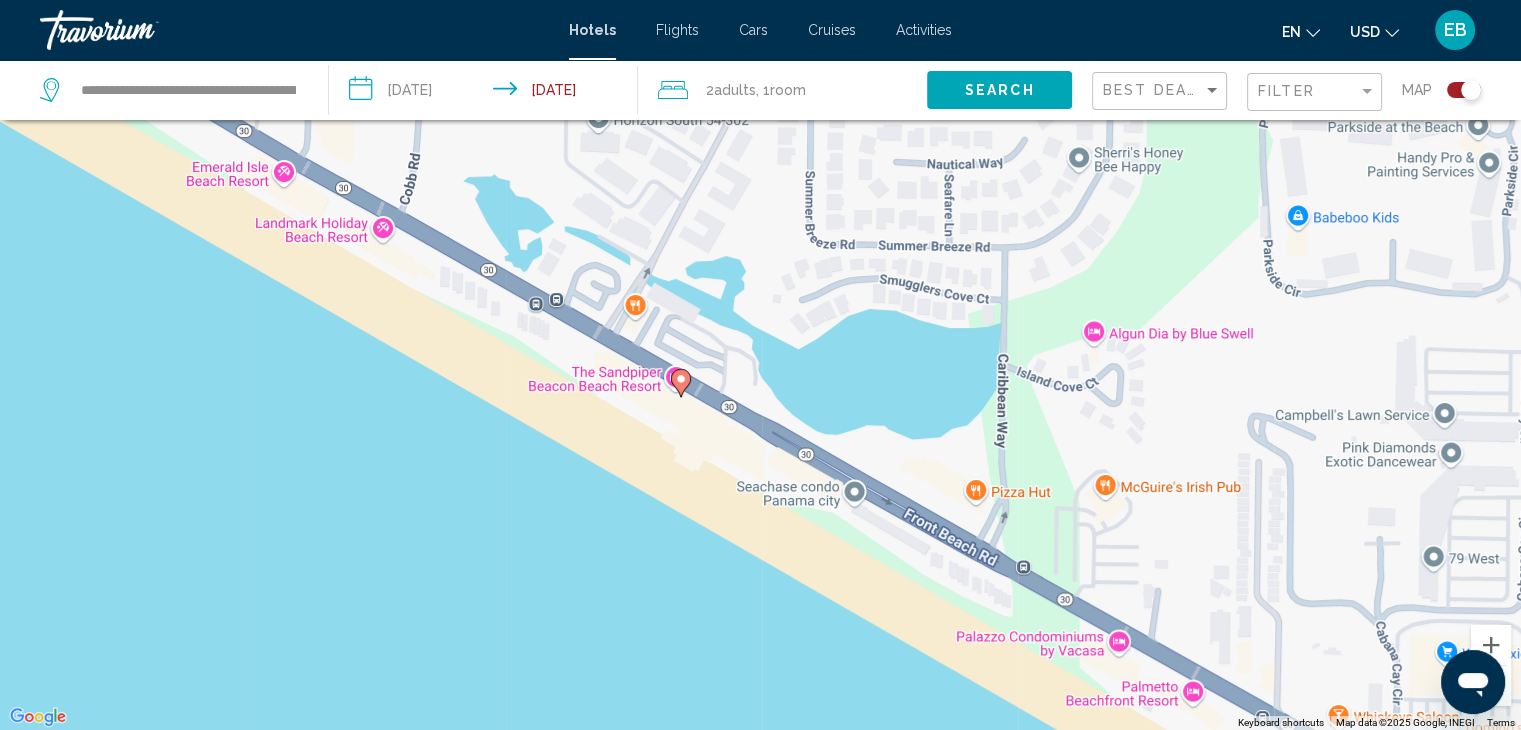 click 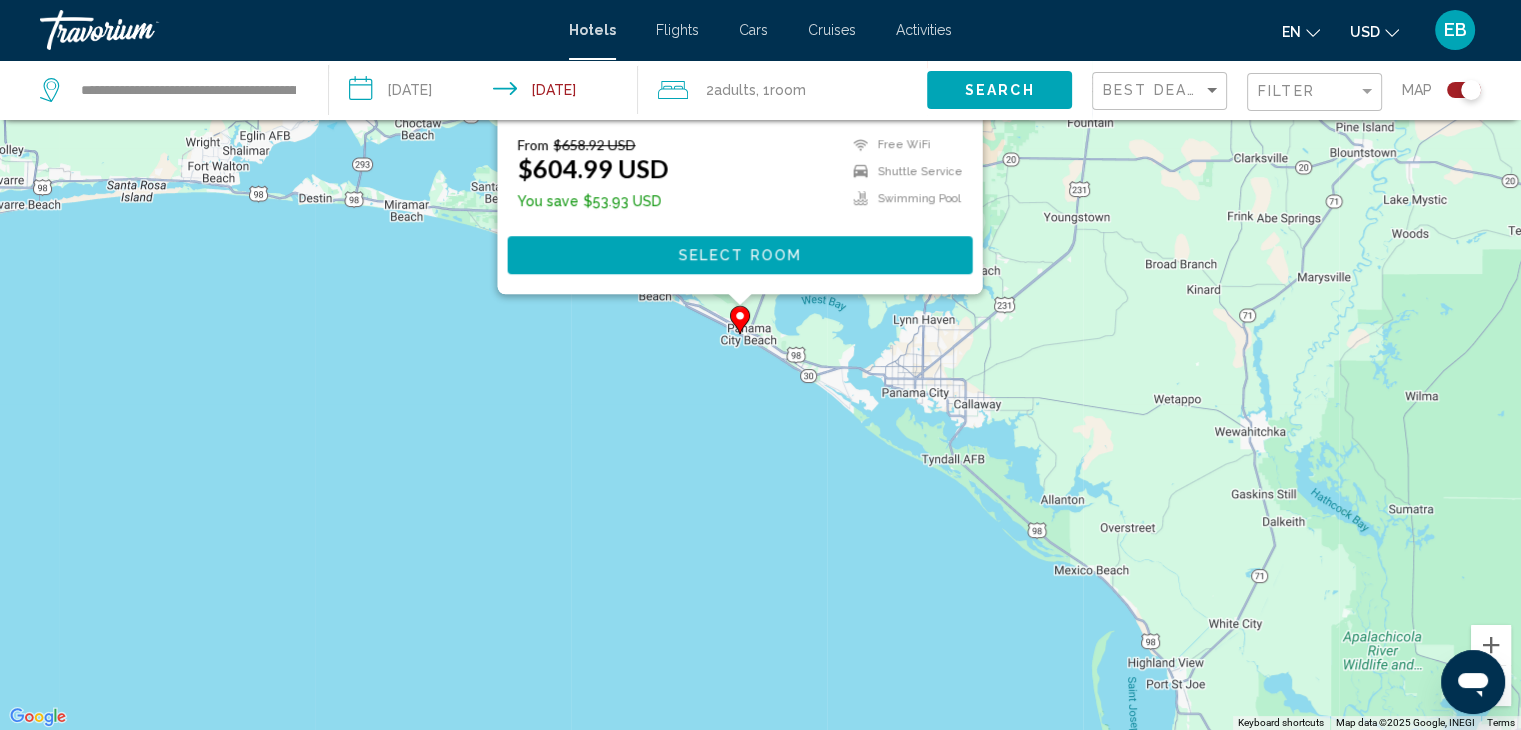click on "To navigate, press the arrow keys. To activate drag with keyboard, press Alt + Enter. Once in keyboard drag state, use the arrow keys to move the marker. To complete the drag, press the Enter key. To cancel, press Escape. Save up to  8%   [GEOGRAPHIC_DATA]
Hotel
[STREET_ADDRESS] 4.8 mi  from hotel 4.5 From $658.92 USD $604.99 USD  You save  $53.93 USD
Free WiFi
Shuttle Service
Swimming Pool  4.5 Select Room" at bounding box center (760, 365) 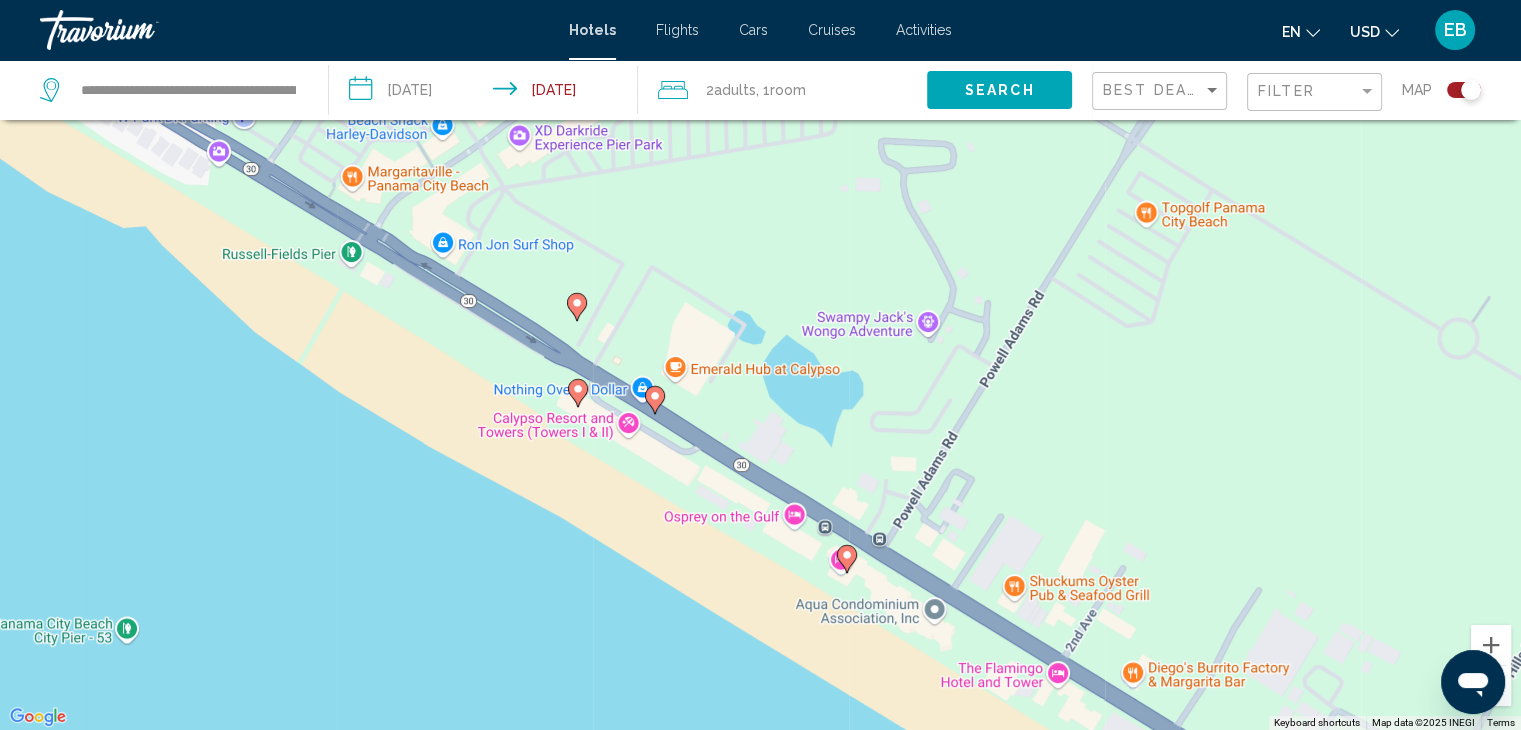 click 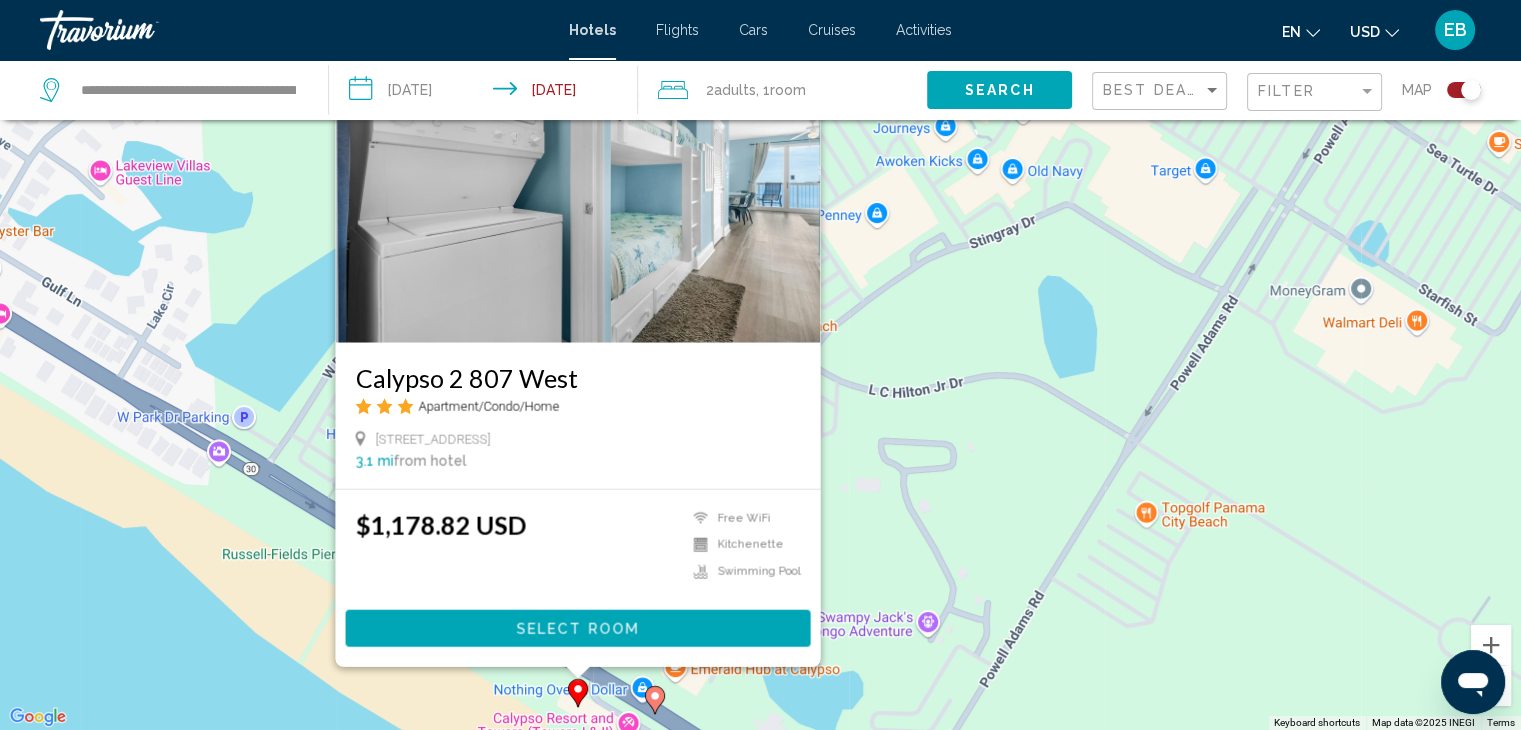 click on "To navigate, press the arrow keys. To activate drag with keyboard, press Alt + Enter. Once in keyboard drag state, use the arrow keys to move the marker. To complete the drag, press the Enter key. To cancel, press Escape.  Calypso 2 807 West
Apartment/Condo/Home
[STREET_ADDRESS] 3.1 mi  from hotel $1,178.82 USD
Free WiFi
Kitchenette
Swimming Pool  Select Room" at bounding box center (760, 365) 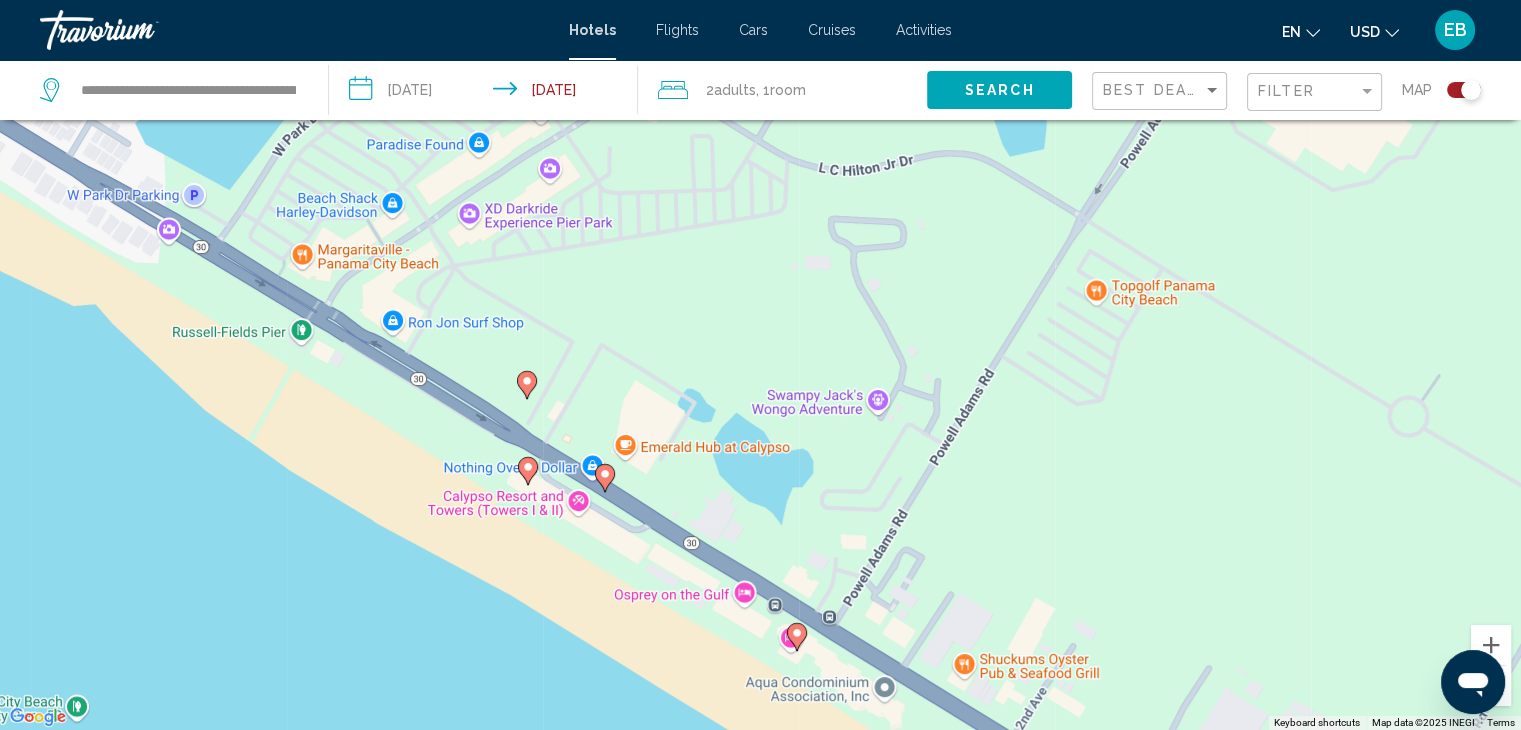 click 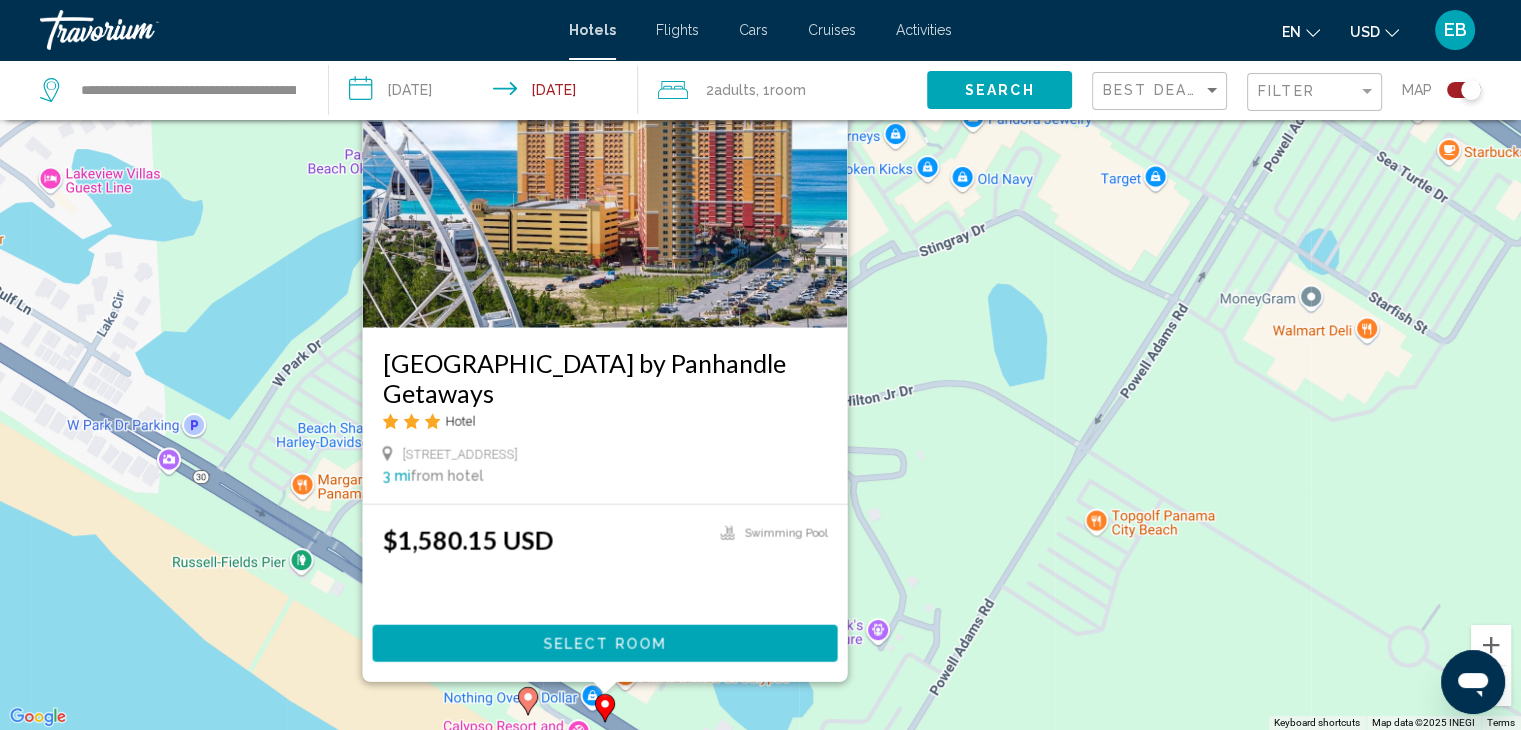 click on "To navigate, press the arrow keys. To activate drag with keyboard, press Alt + Enter. Once in keyboard drag state, use the arrow keys to move the marker. To complete the drag, press the Enter key. To cancel, press Escape.  [GEOGRAPHIC_DATA] by Panhandle Getaways
Hotel
[STREET_ADDRESS] 3 mi  from hotel $1,580.15 USD
Swimming Pool  Select Room" at bounding box center [760, 365] 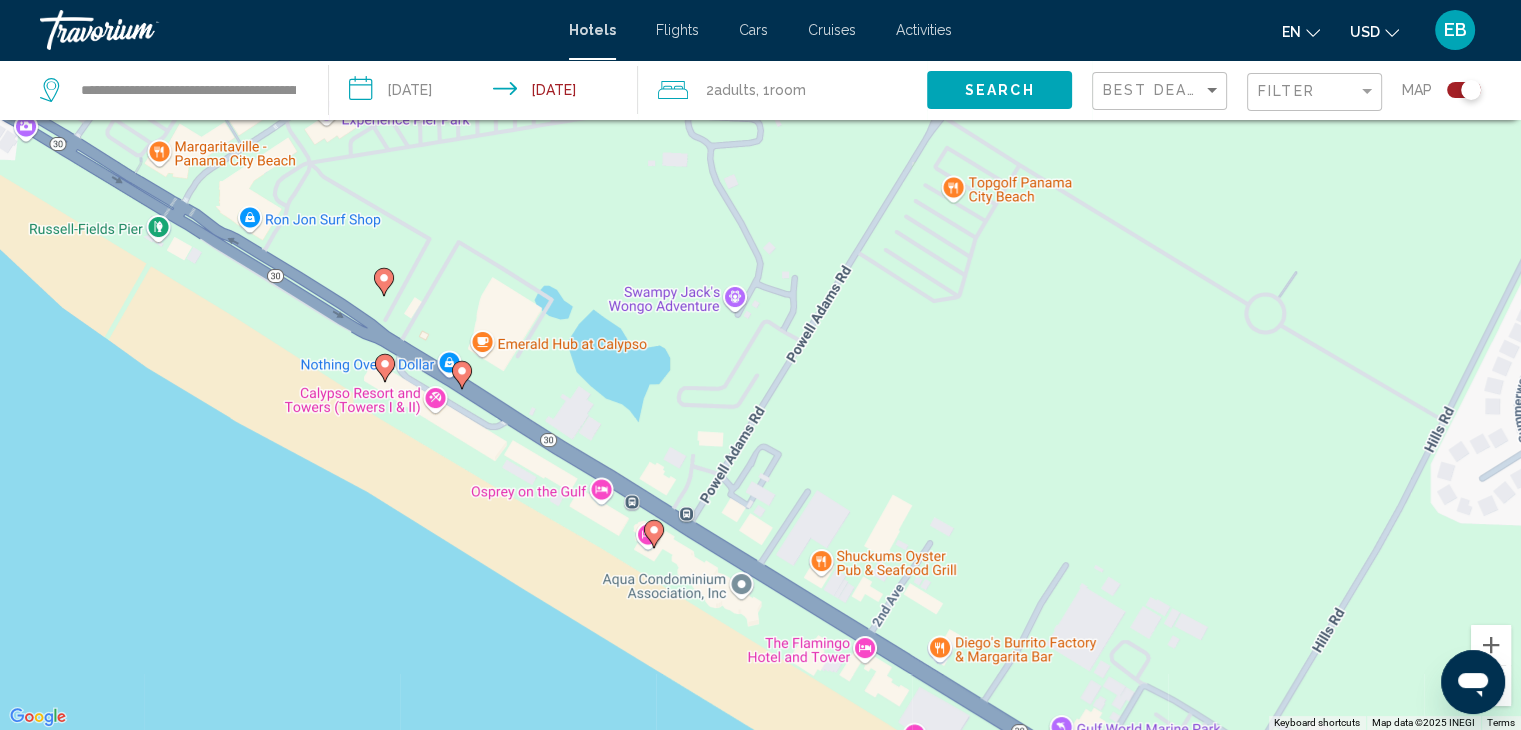 click 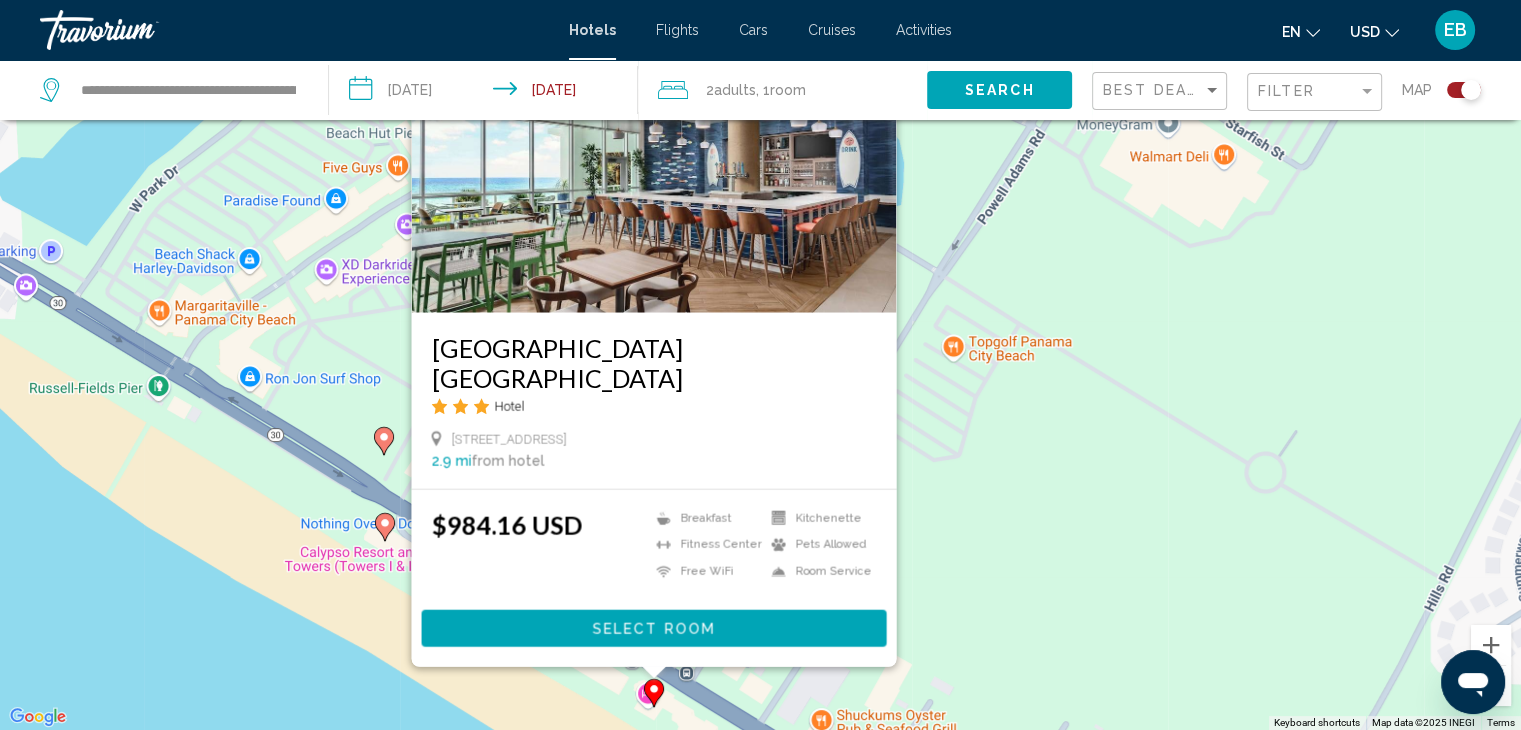 click on "To navigate, press the arrow keys. To activate drag with keyboard, press Alt + Enter. Once in keyboard drag state, use the arrow keys to move the marker. To complete the drag, press the Enter key. To cancel, press Escape.  [GEOGRAPHIC_DATA] [GEOGRAPHIC_DATA]
Hotel
[STREET_ADDRESS] 2.9 mi  from hotel $984.16 USD
Breakfast
[GEOGRAPHIC_DATA]
Free WiFi
Kitchenette
Pets Allowed
Room Service  Select Room" at bounding box center [760, 365] 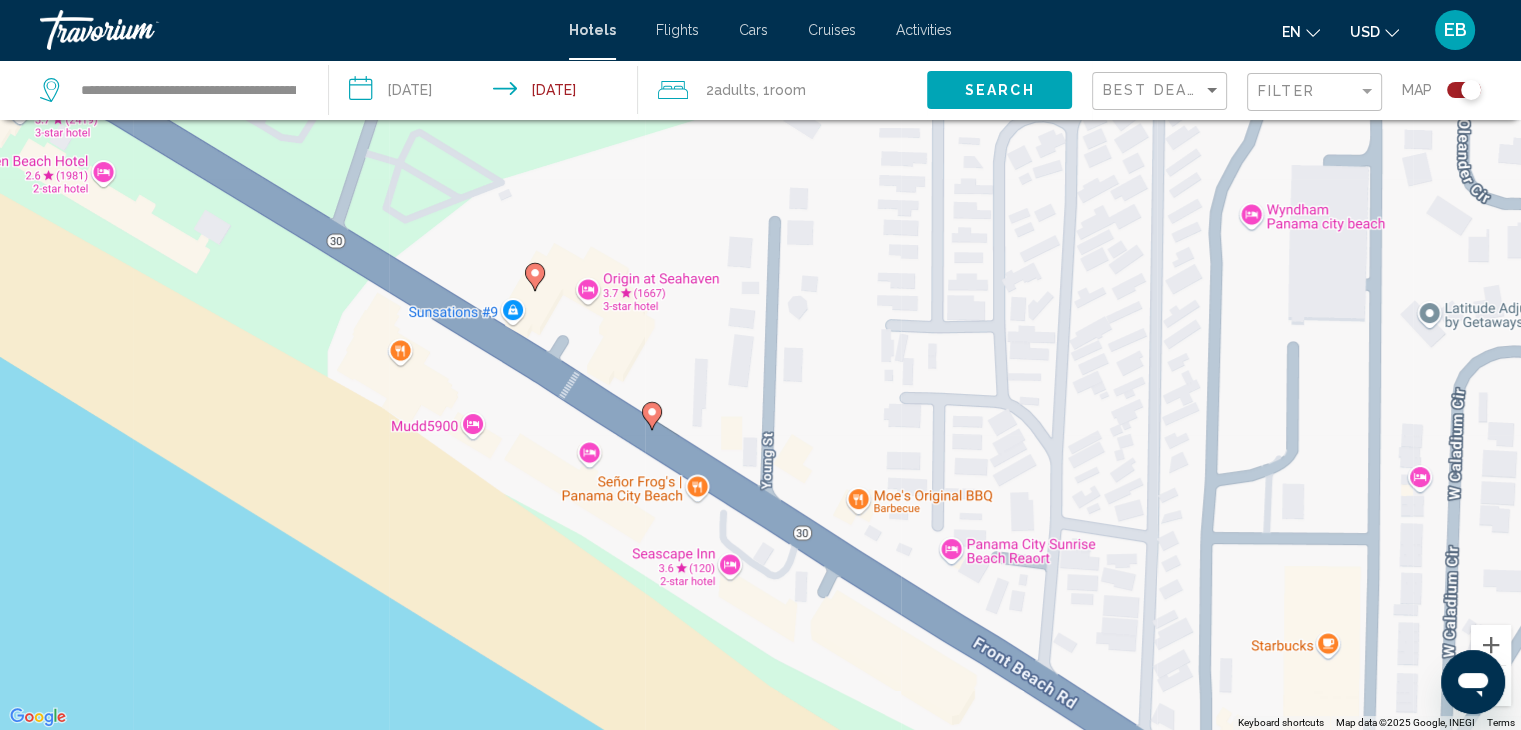 click 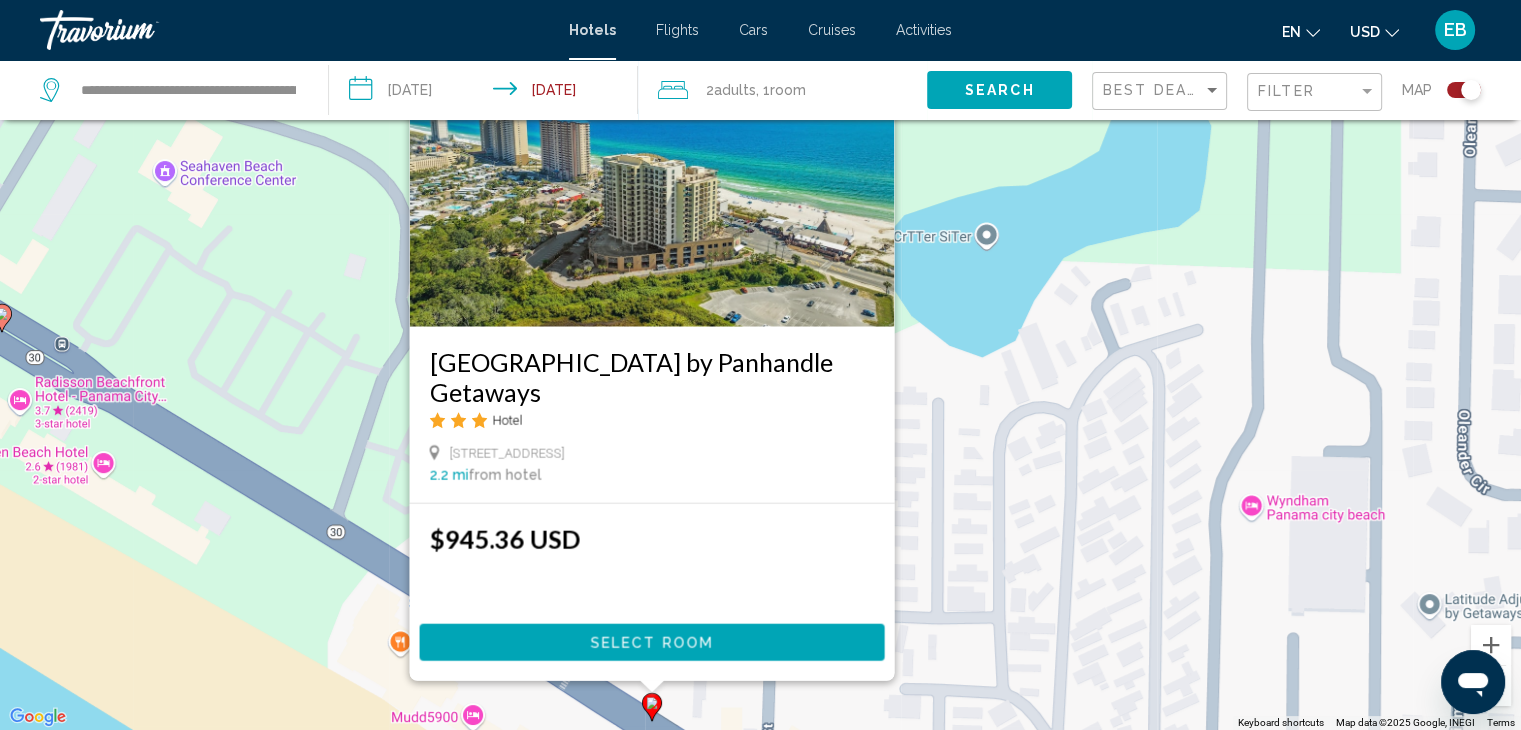 click on "To navigate, press the arrow keys. To activate drag with keyboard, press Alt + Enter. Once in keyboard drag state, use the arrow keys to move the marker. To complete the drag, press the Enter key. To cancel, press Escape.  [GEOGRAPHIC_DATA] by Panhandle Getaways
Hotel
[STREET_ADDRESS] 2.2 mi  from hotel $945.36 USD  Select Room" at bounding box center [760, 365] 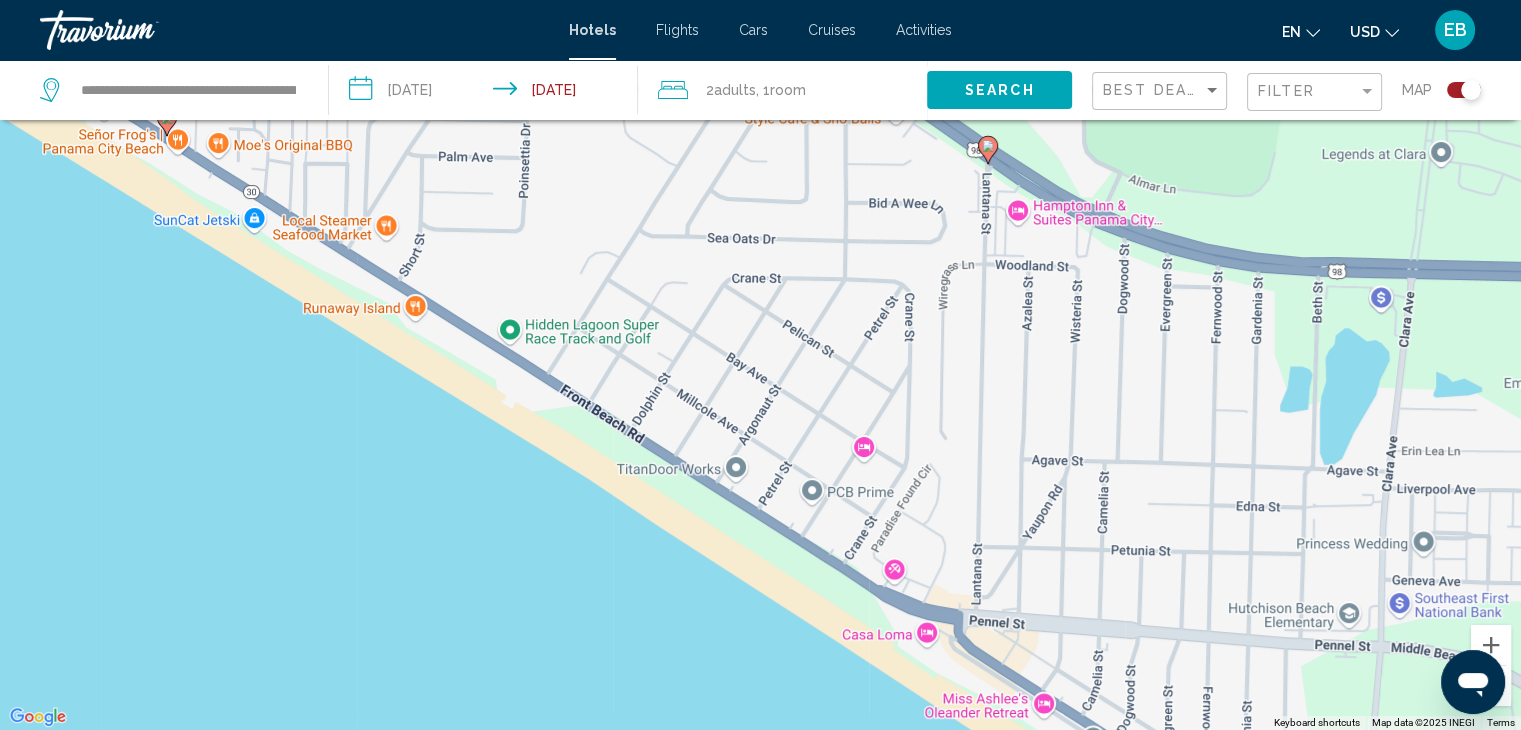 click on "To navigate, press the arrow keys. To activate drag with keyboard, press Alt + Enter. Once in keyboard drag state, use the arrow keys to move the marker. To complete the drag, press the Enter key. To cancel, press Escape." at bounding box center [760, 365] 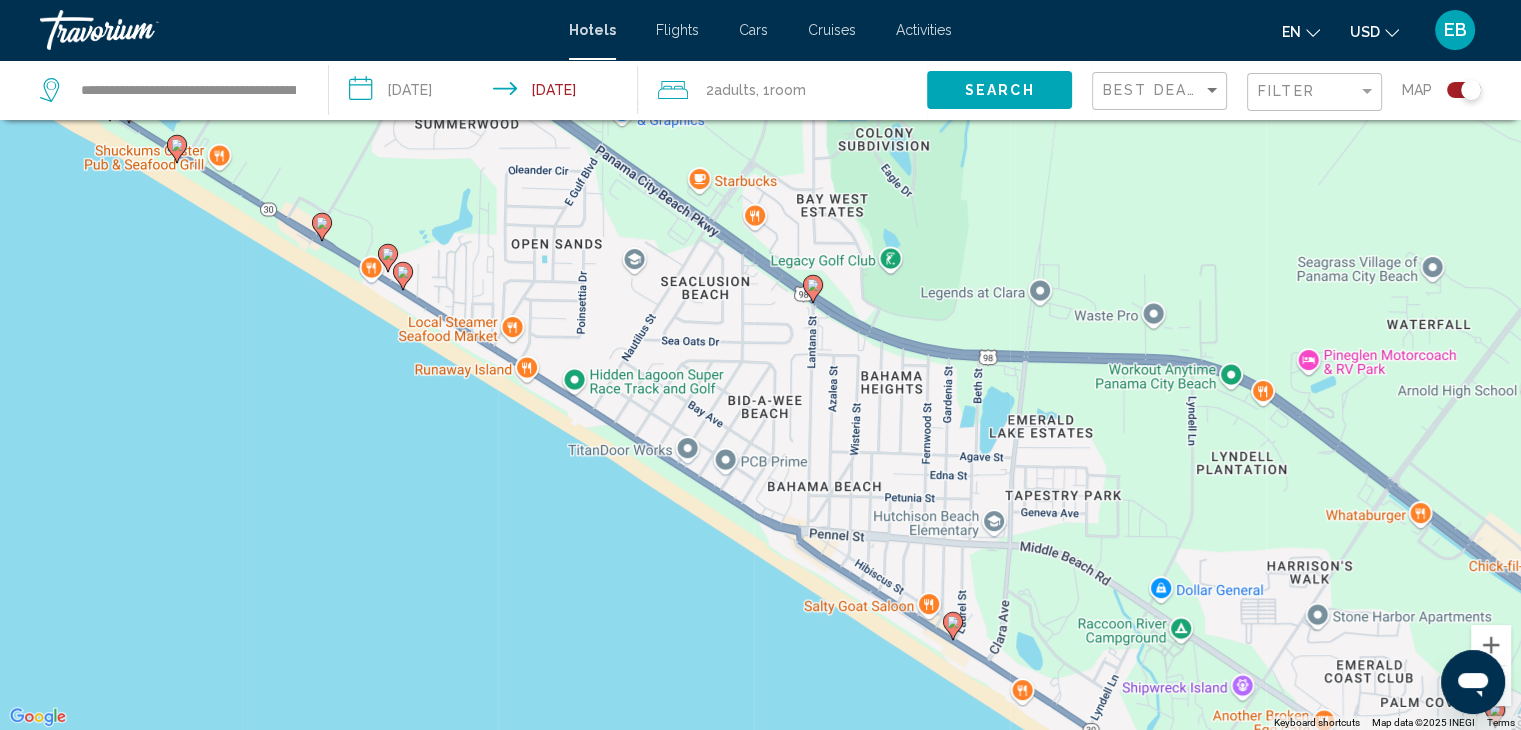 click 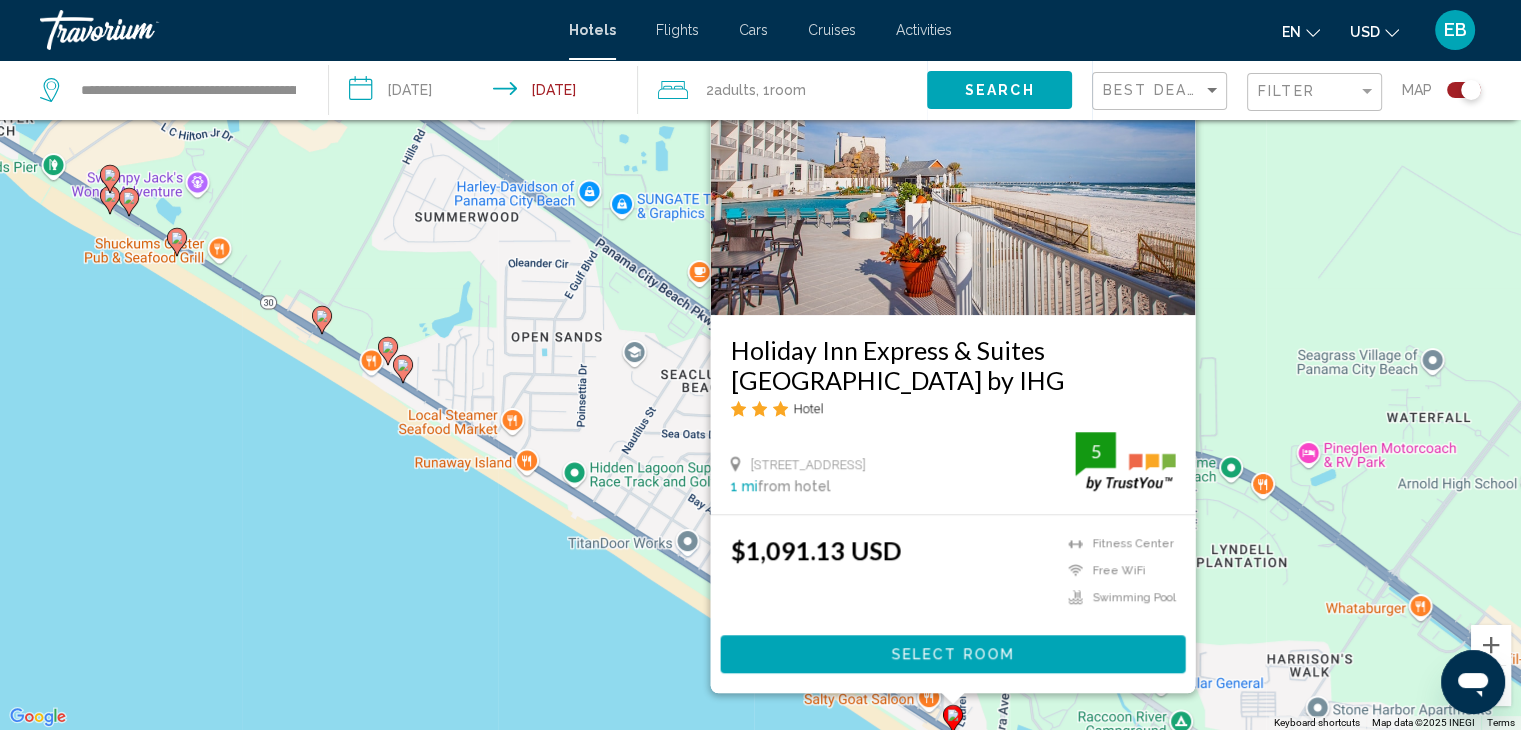 click on "To navigate, press the arrow keys. To activate drag with keyboard, press Alt + Enter. Once in keyboard drag state, use the arrow keys to move the marker. To complete the drag, press the Enter key. To cancel, press Escape.  Holiday Inn Express & Suites [GEOGRAPHIC_DATA] by IHG
Hotel
[STREET_ADDRESS] 1 mi  from hotel 5 $1,091.13 USD
[GEOGRAPHIC_DATA]
Free WiFi
Swimming Pool  5 Select Room" at bounding box center [760, 365] 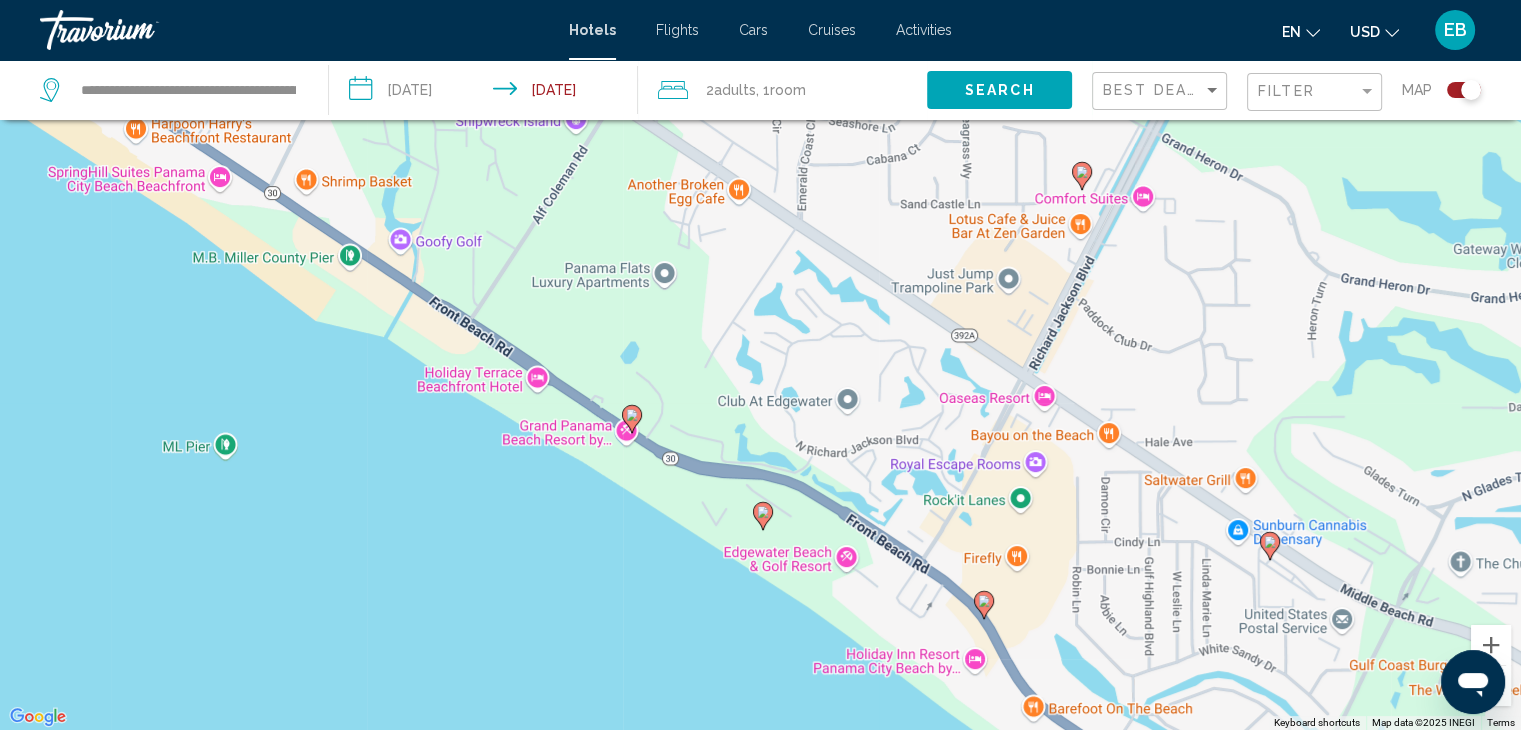 click 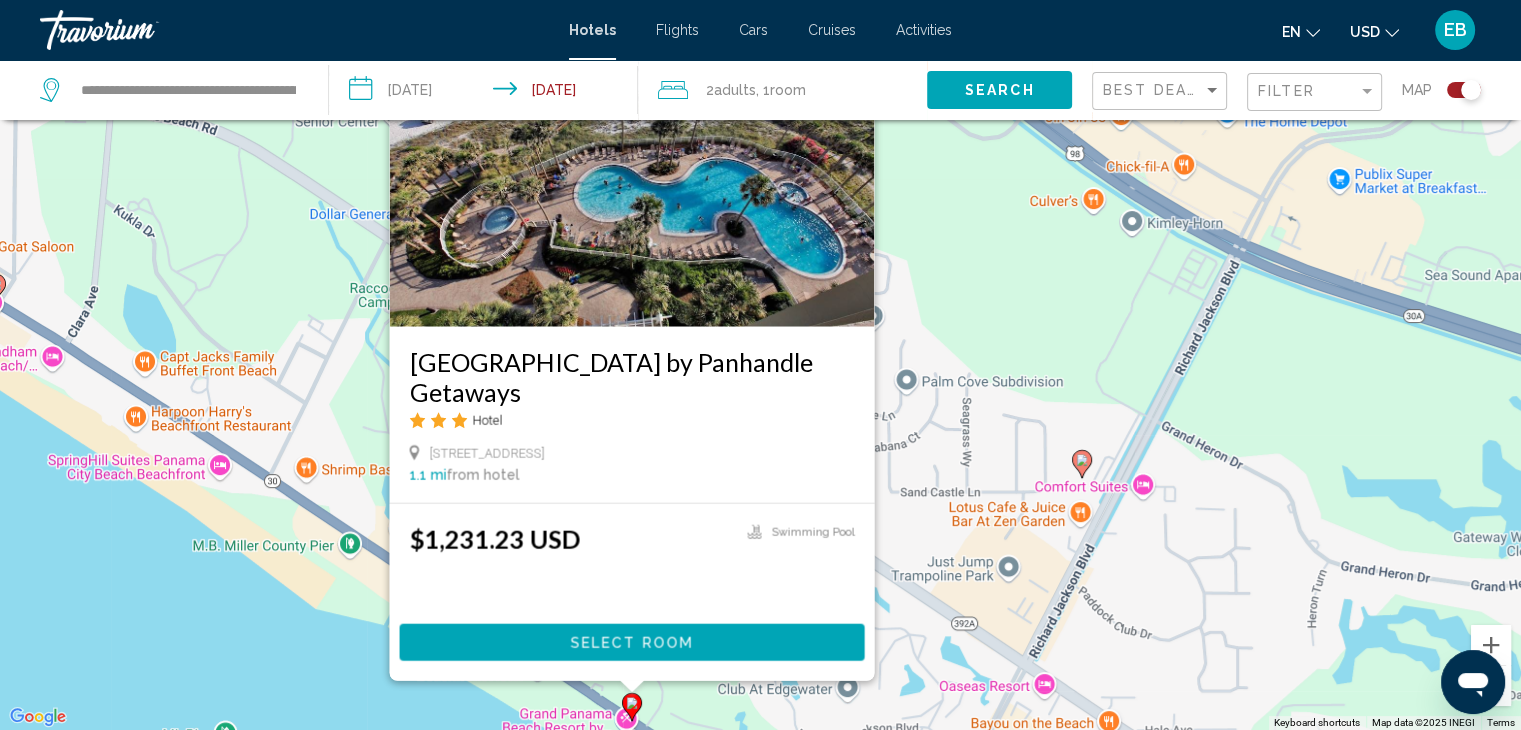 click on "To navigate, press the arrow keys. To activate drag with keyboard, press Alt + Enter. Once in keyboard drag state, use the arrow keys to move the marker. To complete the drag, press the Enter key. To cancel, press Escape.  [GEOGRAPHIC_DATA] by Panhandle Getaways
Hotel
[STREET_ADDRESS] 1.1 mi  from hotel $1,231.23 USD
Swimming Pool  Select Room" at bounding box center (760, 365) 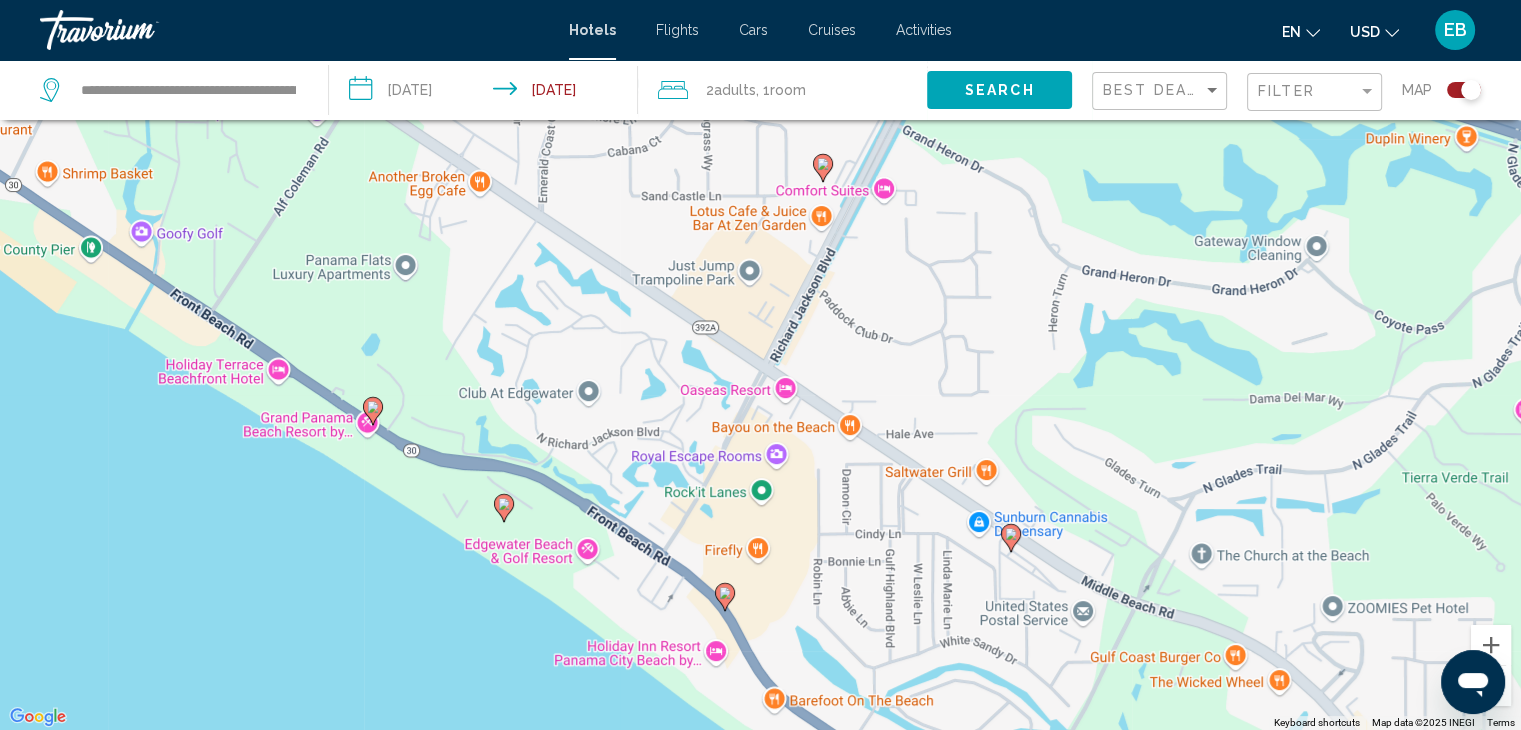 click 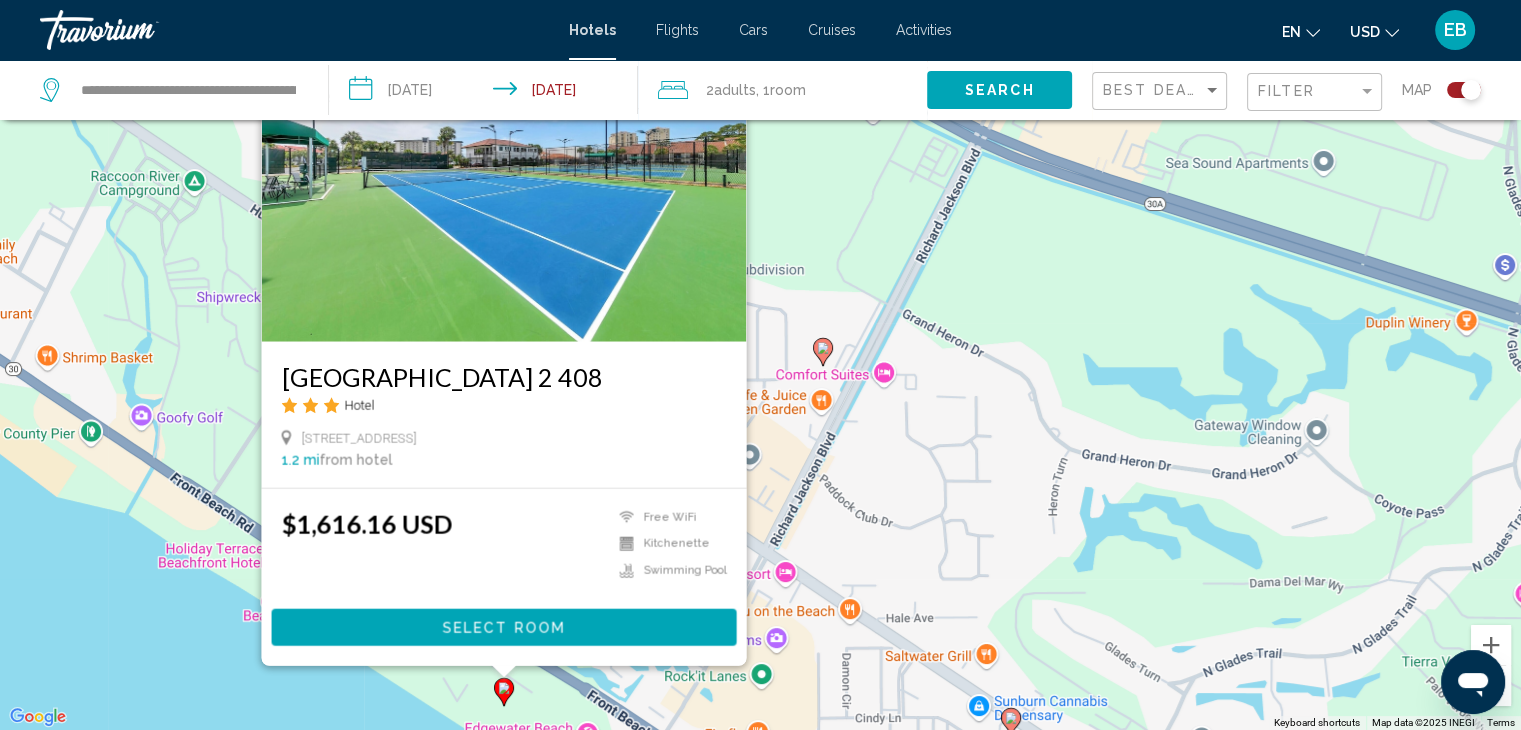 click on "To navigate, press the arrow keys. To activate drag with keyboard, press Alt + Enter. Once in keyboard drag state, use the arrow keys to move the marker. To complete the drag, press the Enter key. To cancel, press Escape.  [GEOGRAPHIC_DATA] 2 408
Hotel
[STREET_ADDRESS] 1.2 mi  from hotel $1,616.16 USD
Free WiFi
Kitchenette
Swimming Pool  Select Room" at bounding box center (760, 365) 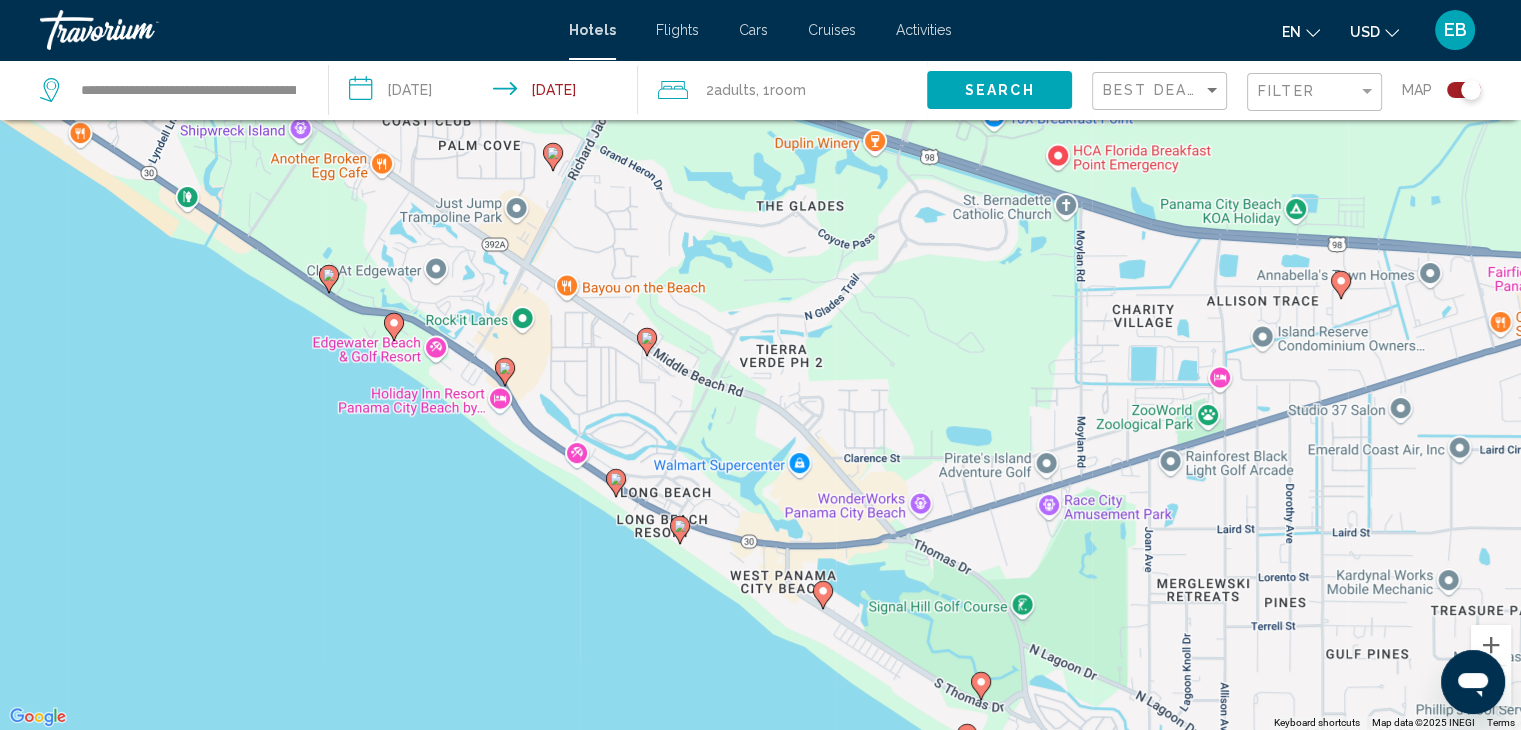 click 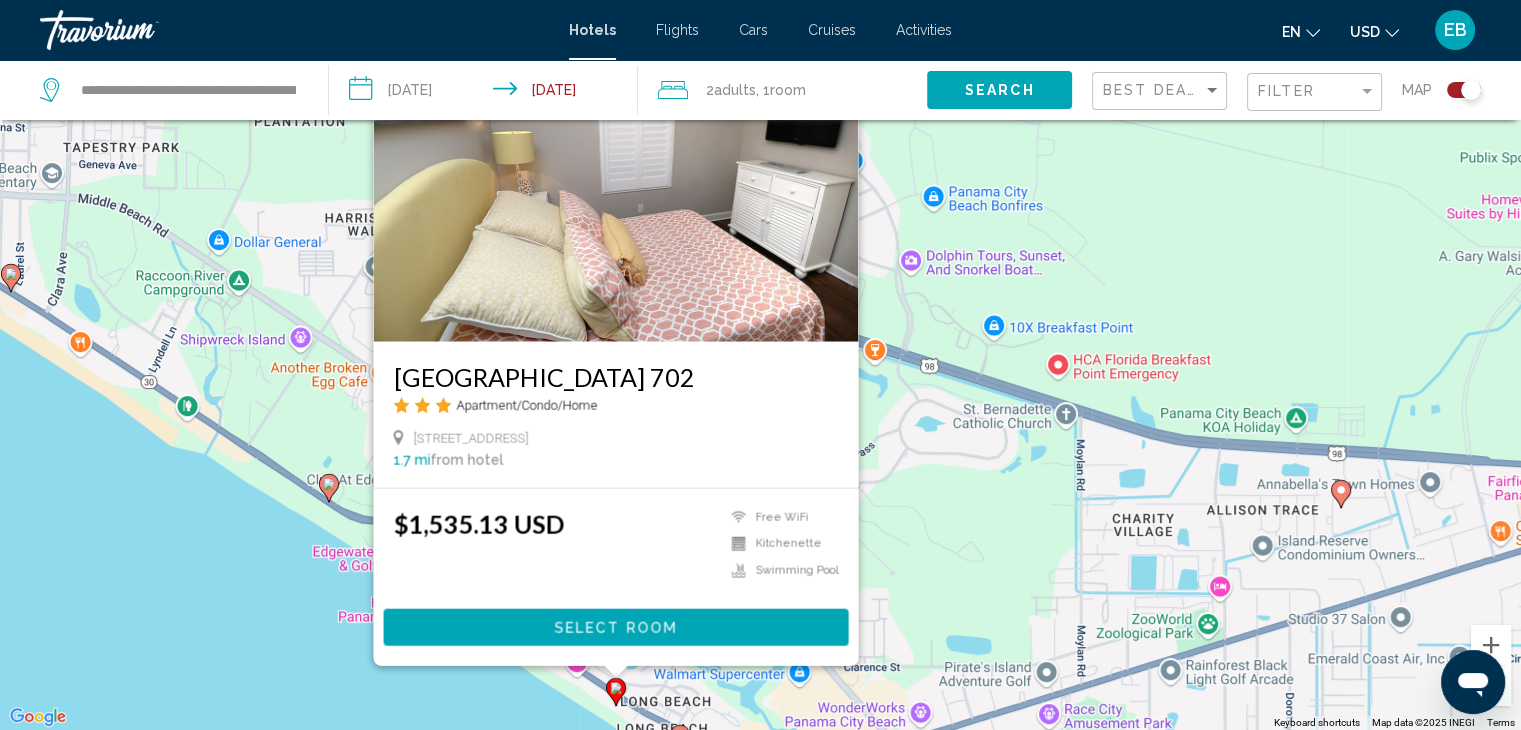 click on "To navigate, press the arrow keys. To activate drag with keyboard, press Alt + Enter. Once in keyboard drag state, use the arrow keys to move the marker. To complete the drag, press the Enter key. To cancel, press Escape.  [GEOGRAPHIC_DATA] 702
Apartment/Condo/Home
[STREET_ADDRESS] 1.7 mi  from hotel $1,535.13 USD
Free WiFi
Kitchenette
Swimming Pool  Select Room" at bounding box center [760, 365] 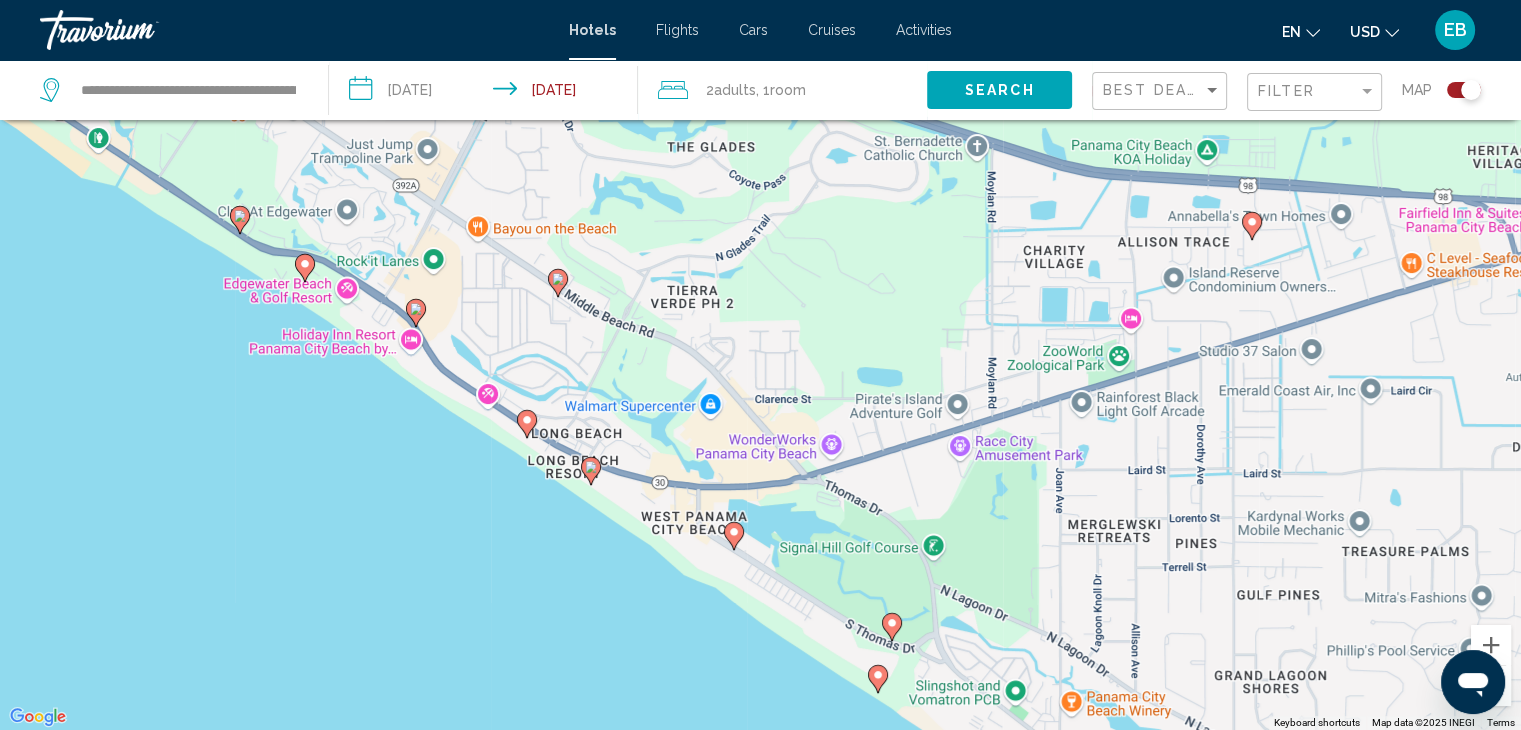 click 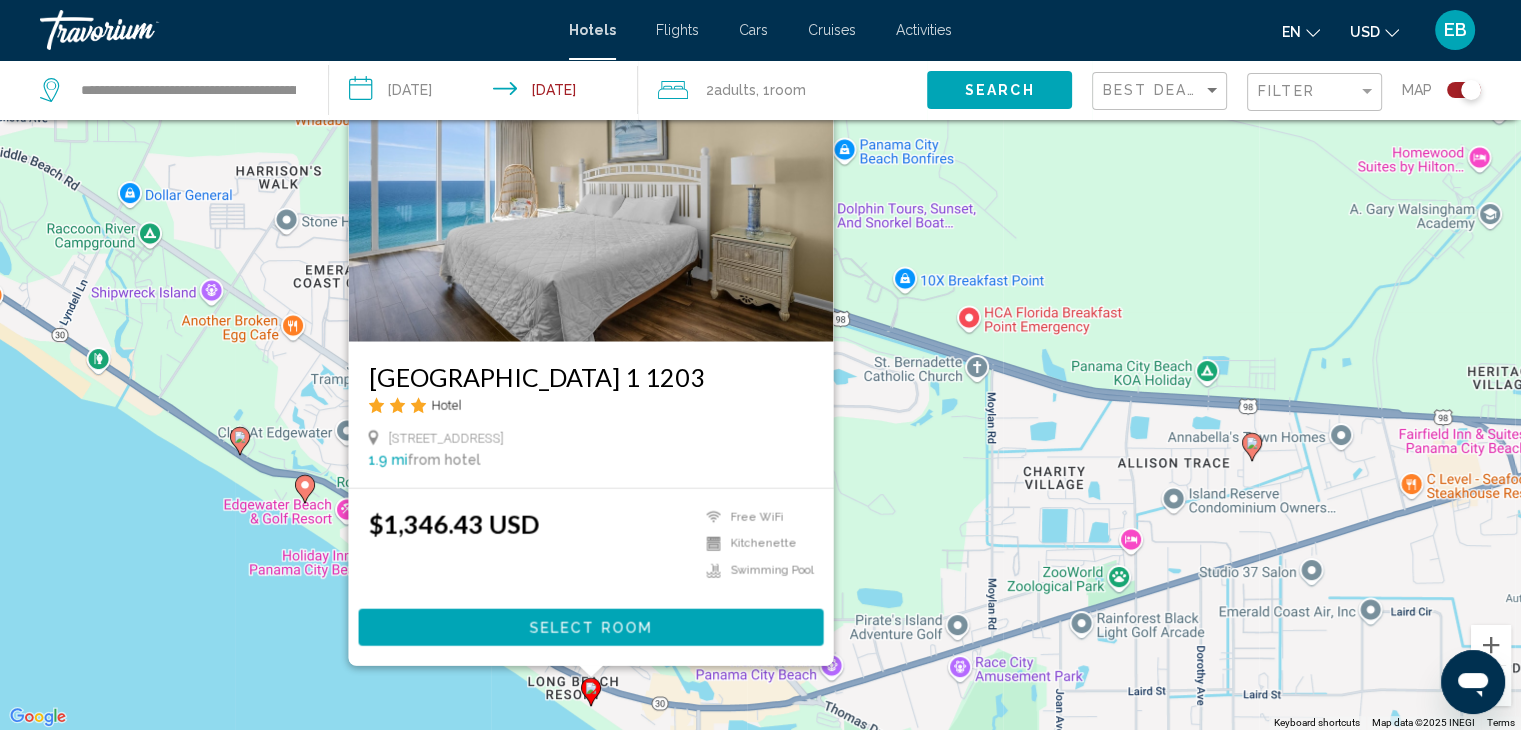 click on "To navigate, press the arrow keys. To activate drag with keyboard, press Alt + Enter. Once in keyboard drag state, use the arrow keys to move the marker. To complete the drag, press the Enter key. To cancel, press Escape.  [GEOGRAPHIC_DATA] 1 1203
Hotel
[STREET_ADDRESS] 1.9 mi  from hotel $1,346.43 USD
Free WiFi
Kitchenette
Swimming Pool  Select Room" at bounding box center (760, 365) 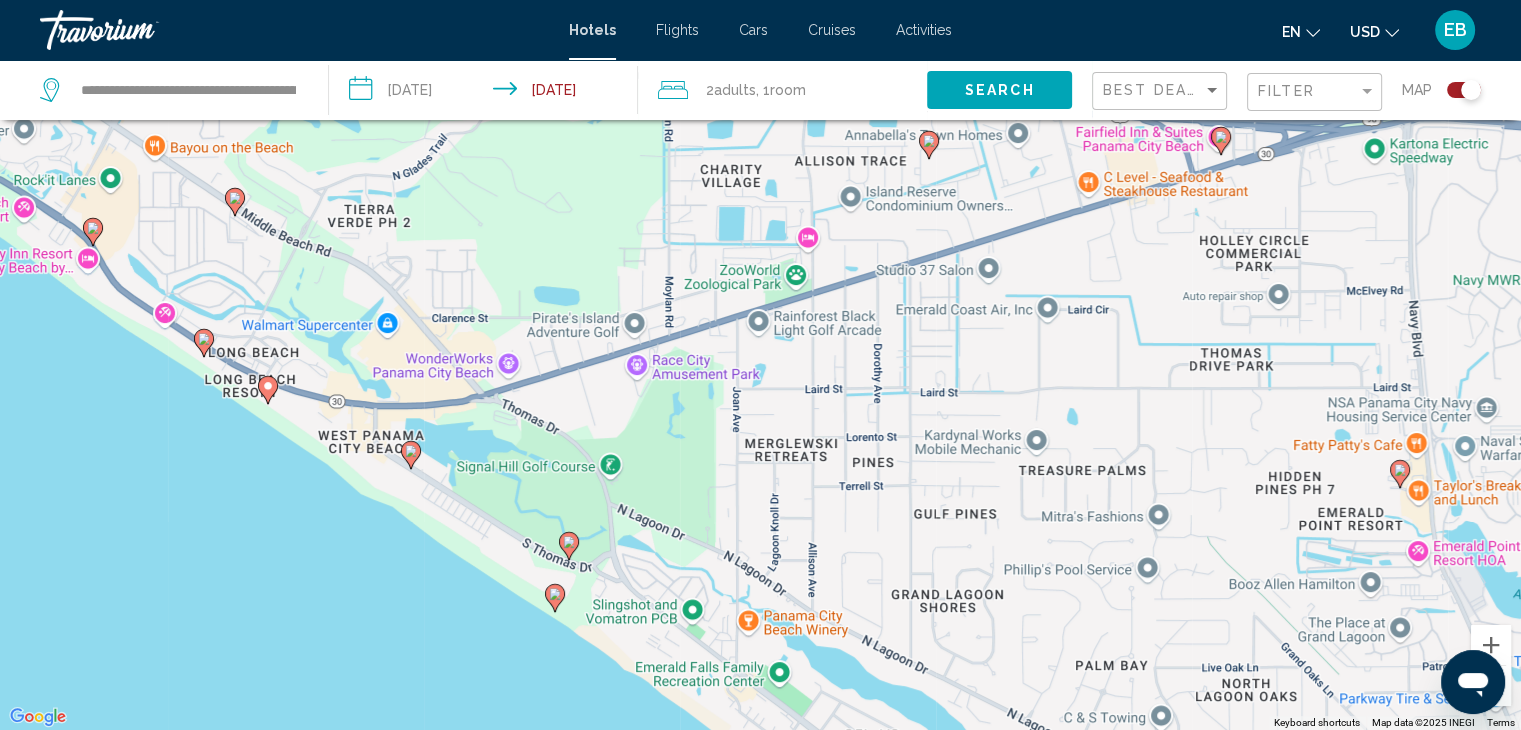 click 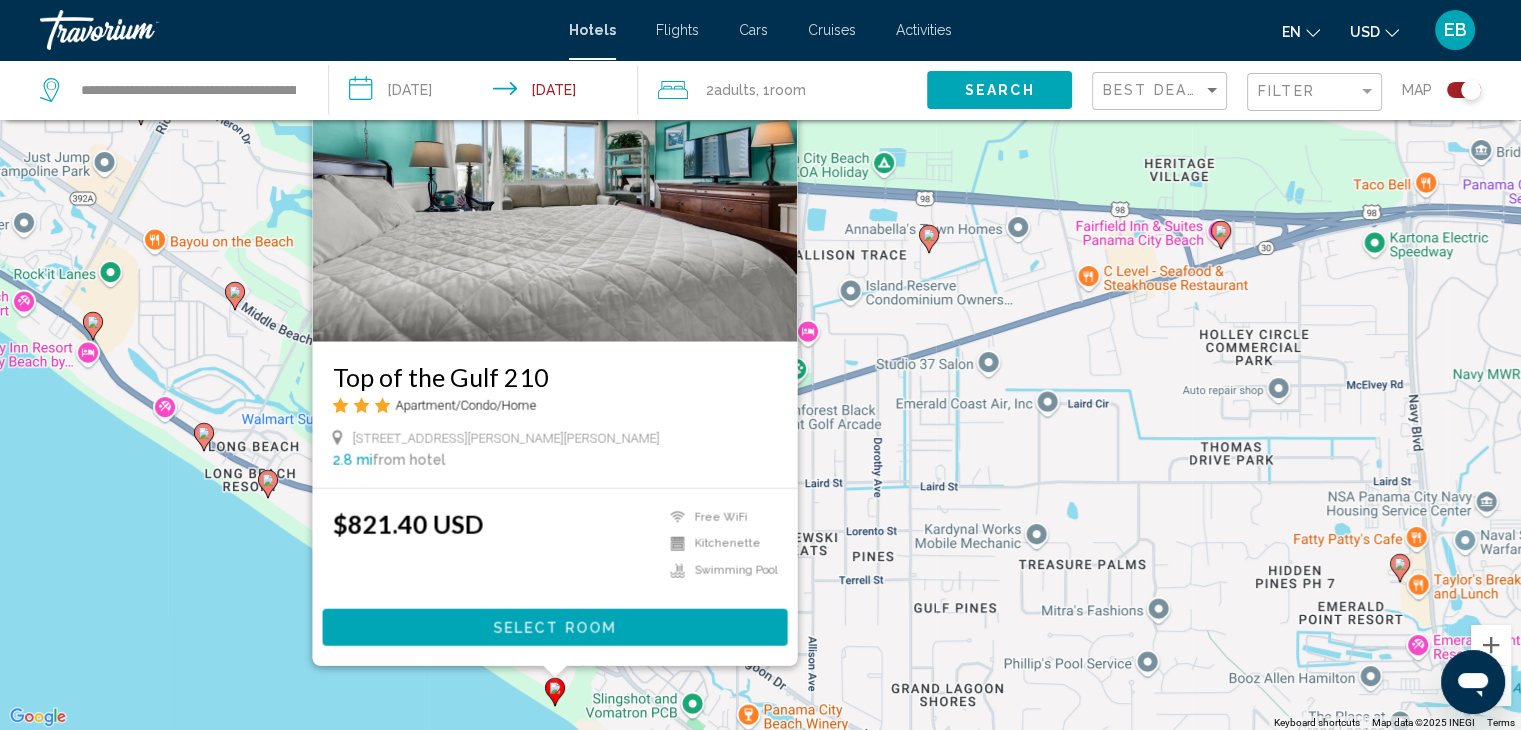 click on "To navigate, press the arrow keys. To activate drag with keyboard, press Alt + Enter. Once in keyboard drag state, use the arrow keys to move the marker. To complete the drag, press the Enter key. To cancel, press Escape.  Top of the Gulf 210
Apartment/Condo/Home
[STREET_ADDRESS][PERSON_NAME] 2.8 mi  from hotel $821.40 USD
Free WiFi
Kitchenette
Swimming Pool  Select Room" at bounding box center [760, 365] 